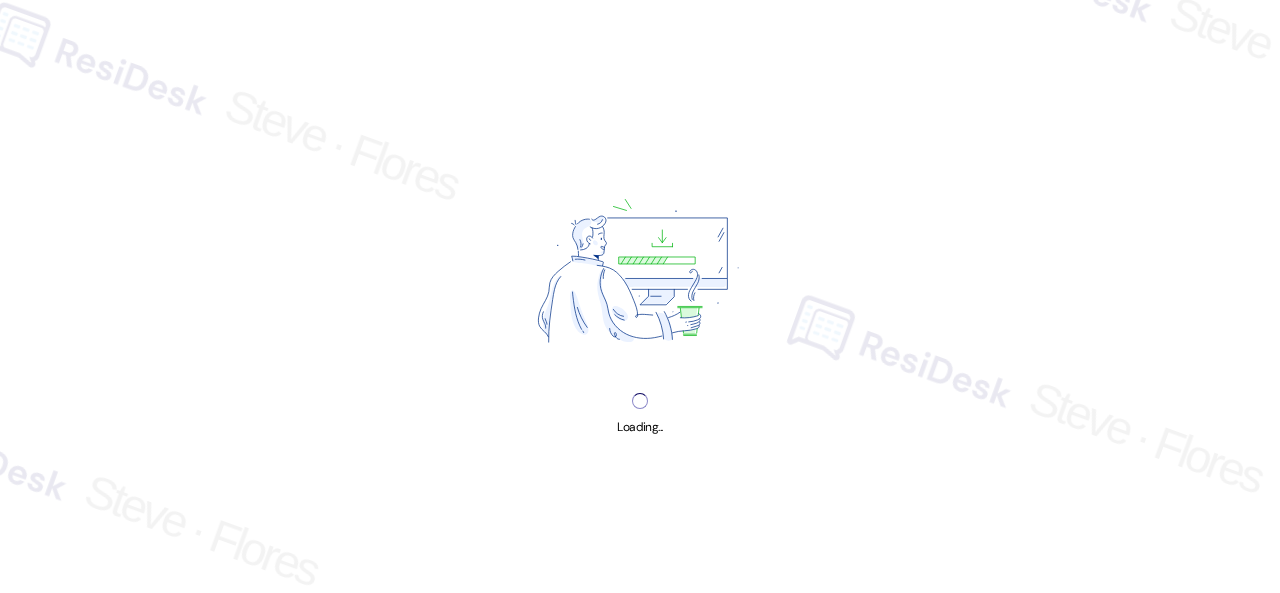 scroll, scrollTop: 0, scrollLeft: 0, axis: both 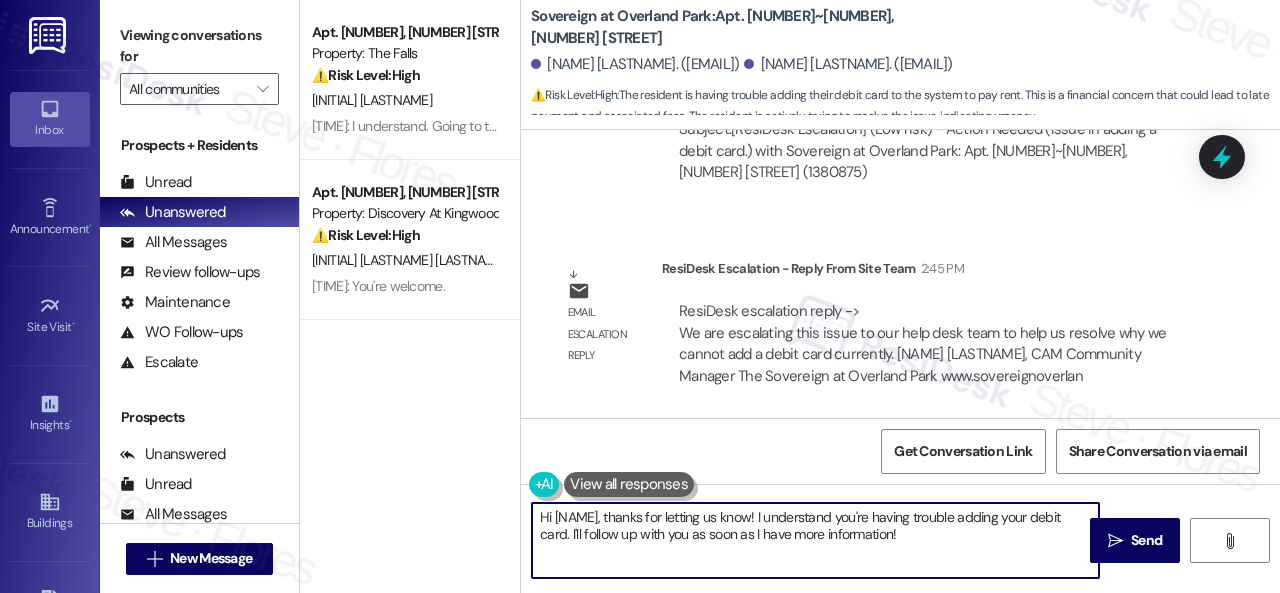 drag, startPoint x: 992, startPoint y: 536, endPoint x: 518, endPoint y: 502, distance: 475.21783 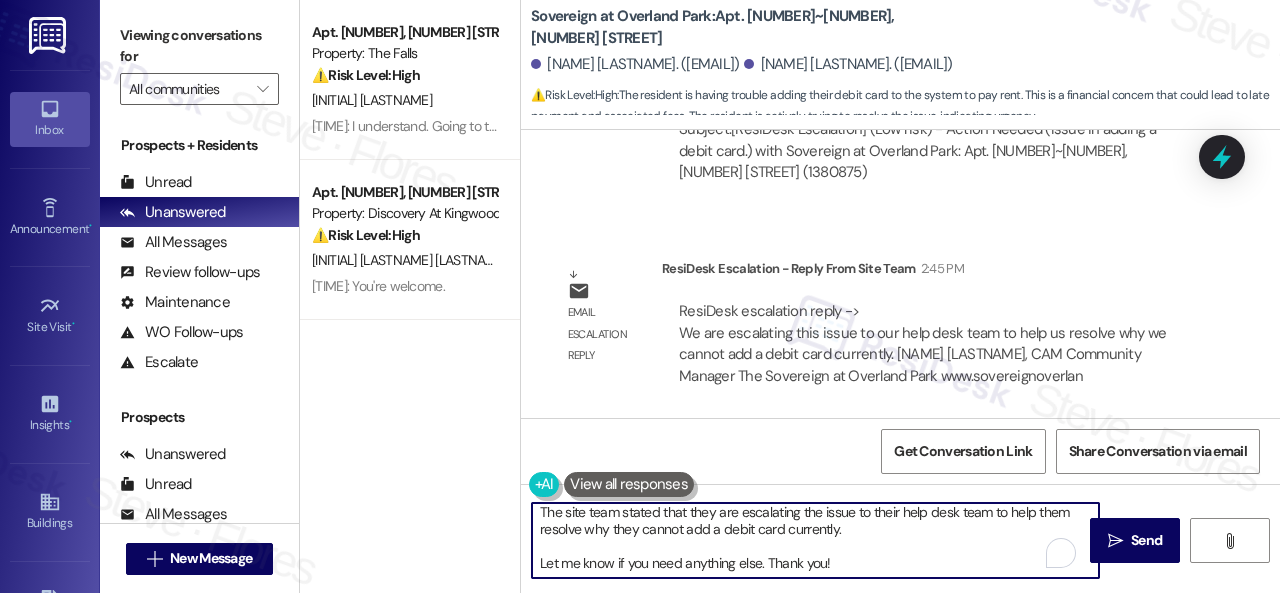 scroll, scrollTop: 0, scrollLeft: 0, axis: both 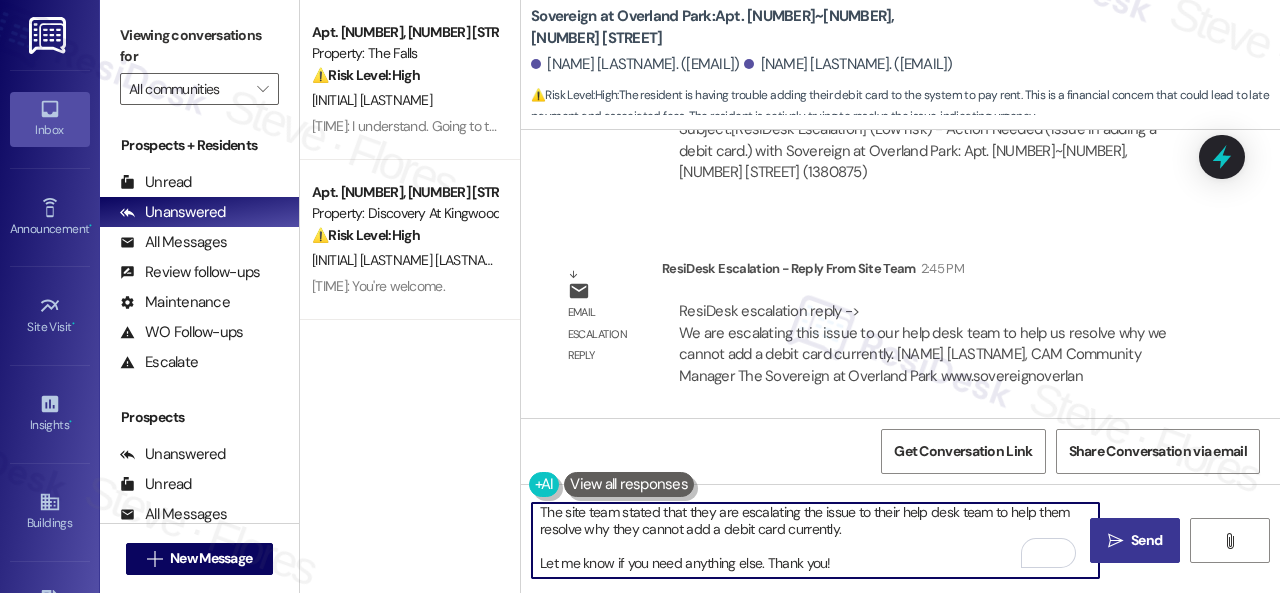type on "Hey, I have an update on your concern.
The site team stated that they are escalating the issue to their help desk team to help them resolve why they cannot add a debit card currently.
Let me know if you need anything else. Thank you!" 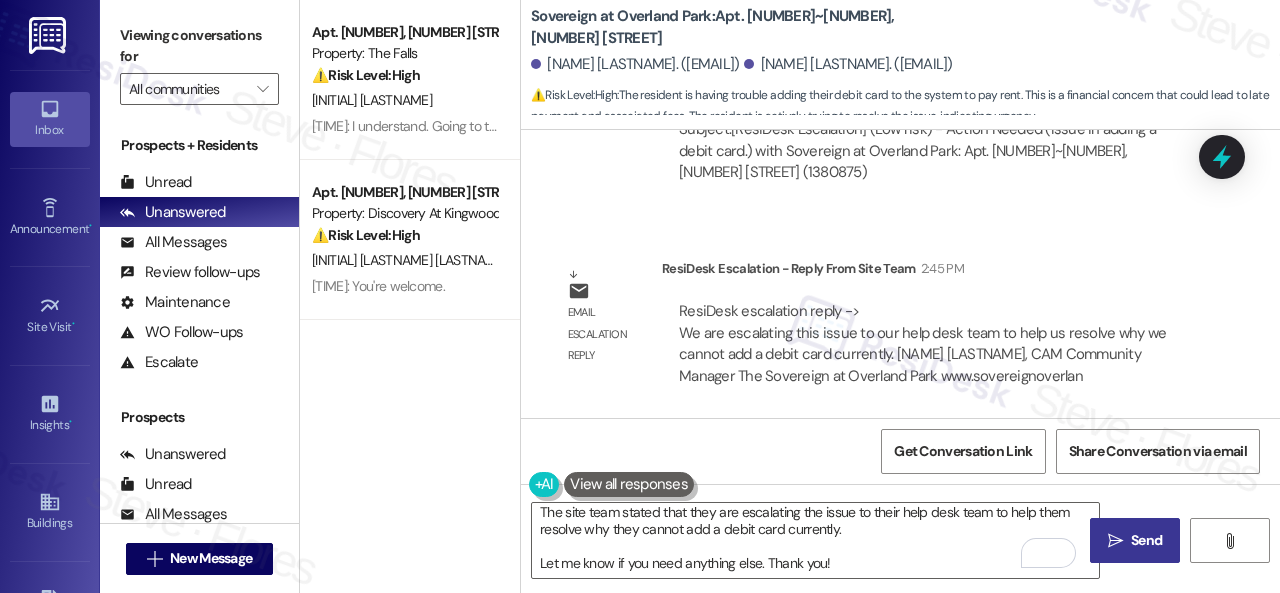 click on "Send" at bounding box center (1146, 540) 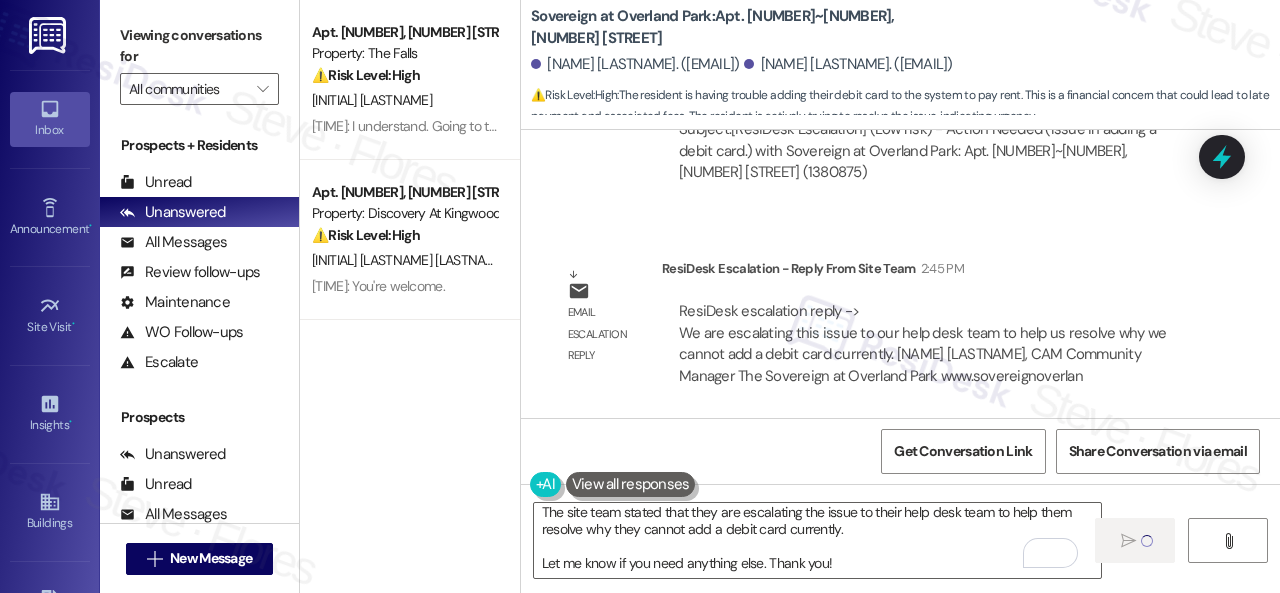 type 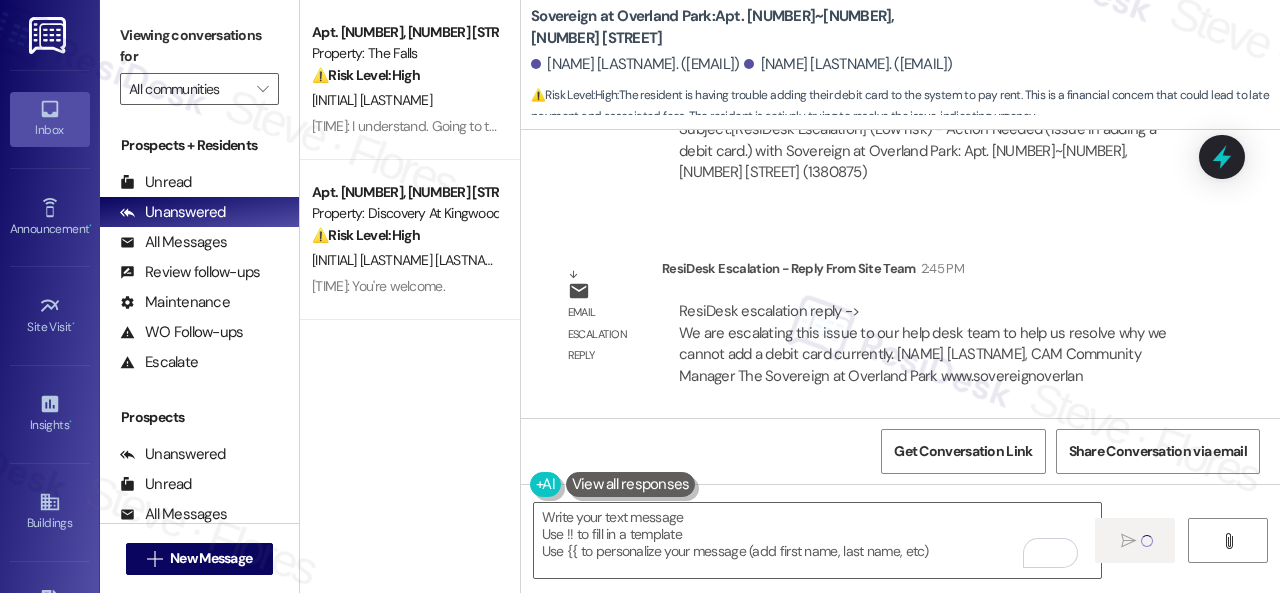 scroll, scrollTop: 0, scrollLeft: 0, axis: both 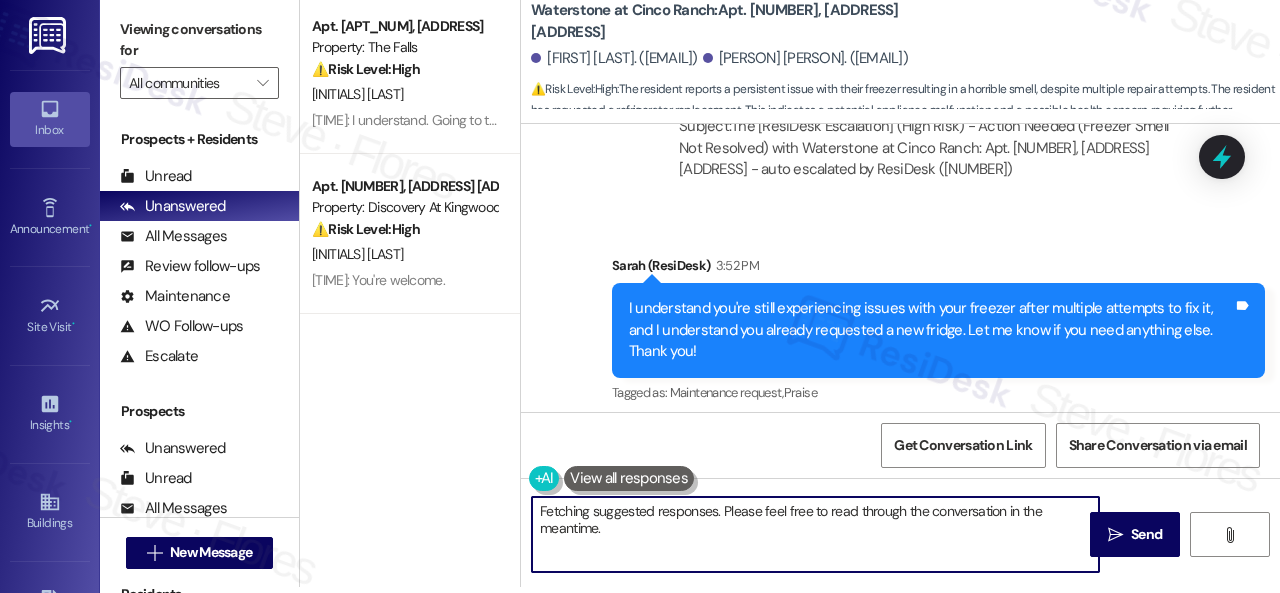 click on "Apt. 2120, 6565 W Foxridge Dr Property: The Falls ⚠️  Risk Level:  High The resident reports a vehicle with an expired handicap placard is occupying the only handicap parking spot in their building, preventing them from parking. The resident has already contacted the towing company, who require management authorization. The resident is disabled and unable to park. The resident has also tried calling the office multiple times without success. This constitutes an urgent accessibility issue and requires immediate attention. J. Zarlengo 4:23 PM: I understand. Going to the office to speak with someone from the site team would be helpful, too. I appreciate your patience while I wait for their response, Jacqueline. 4:23 PM: I understand. Going to the office to speak with someone from the site team would be helpful, too. I appreciate your patience while I wait for their response, Jacqueline. Apt. 214, 150 Northpark Plaza Drive Property: Discovery At Kingwood ⚠️  Risk Level:  High M. Molina Gonzalez" at bounding box center [790, 290] 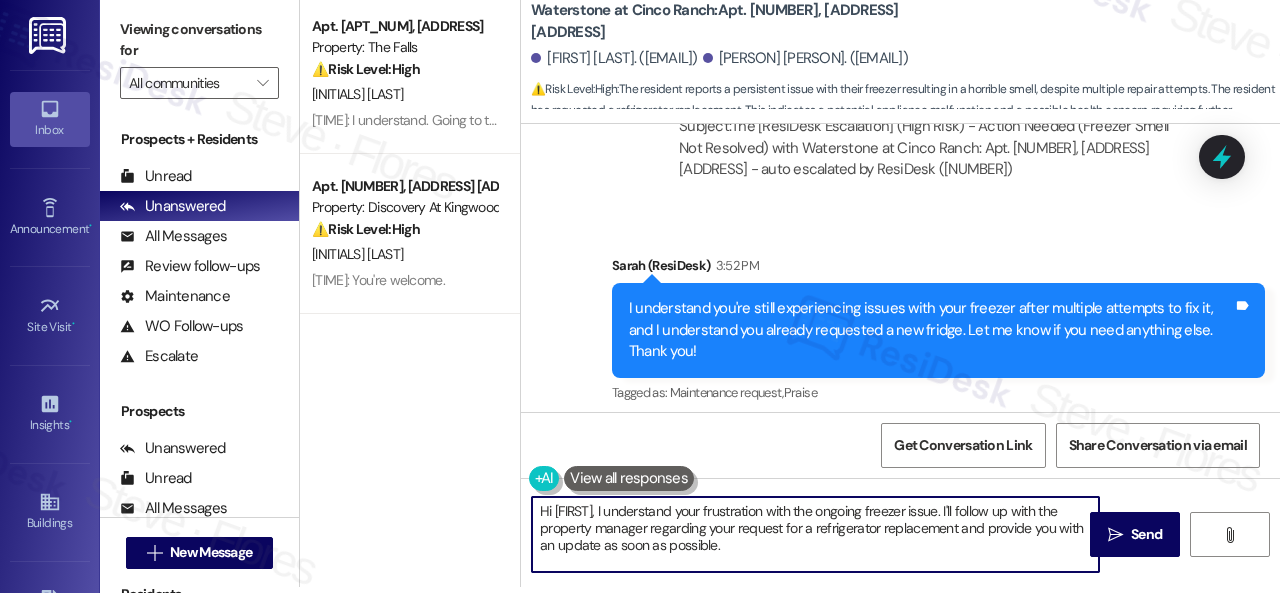 paste on "ey, I have an update on your concern.
The site team stated that maintenance will be there shortly to assist you.
Let me know if you need anything else. Thank you!" 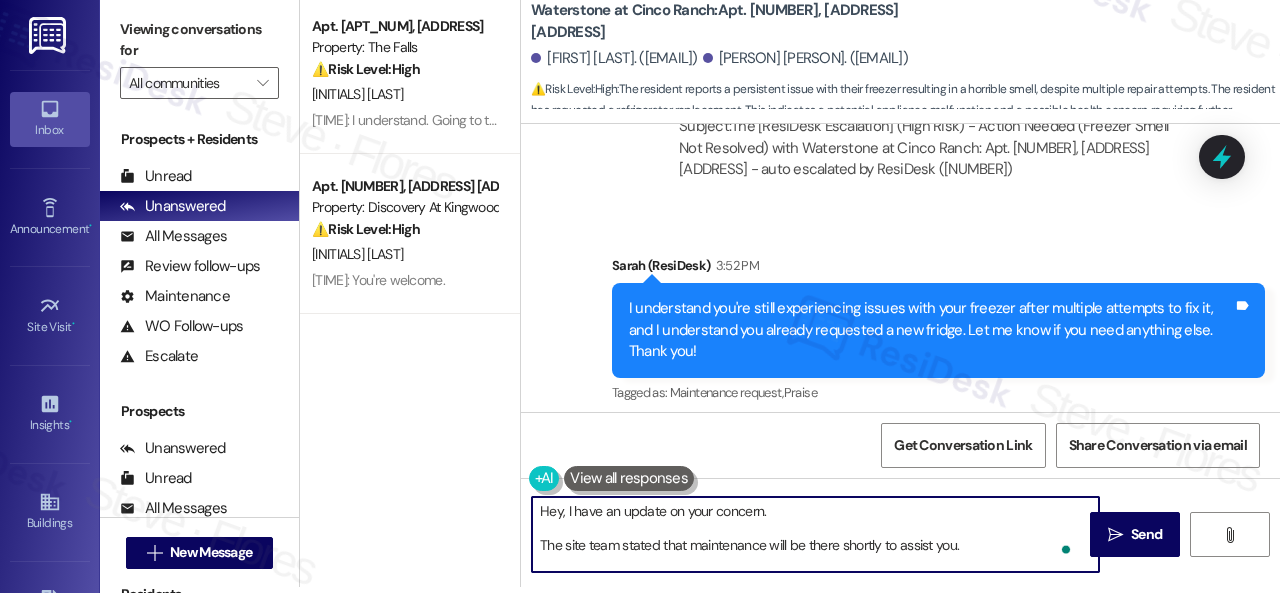 scroll, scrollTop: 34, scrollLeft: 0, axis: vertical 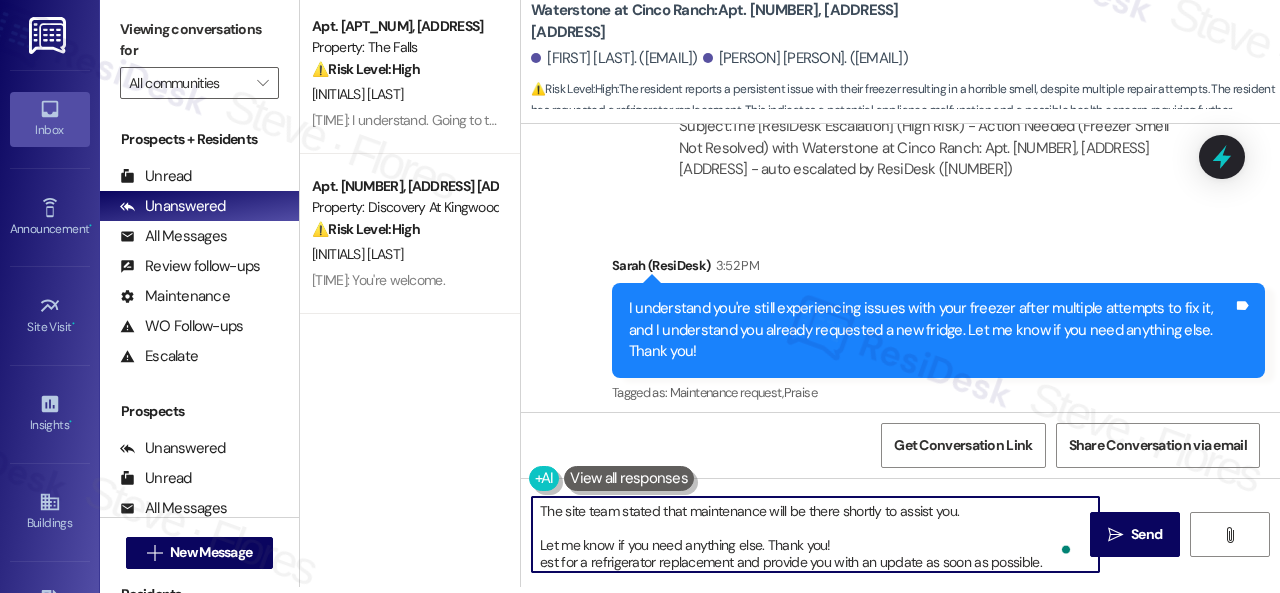 paste 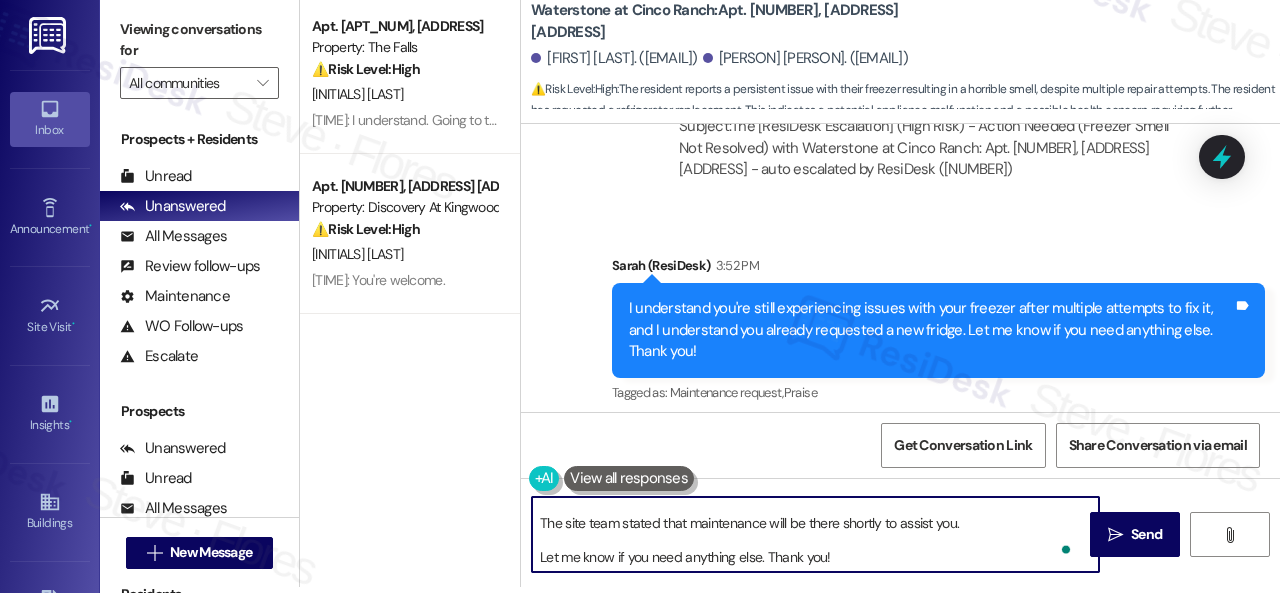 scroll, scrollTop: 34, scrollLeft: 0, axis: vertical 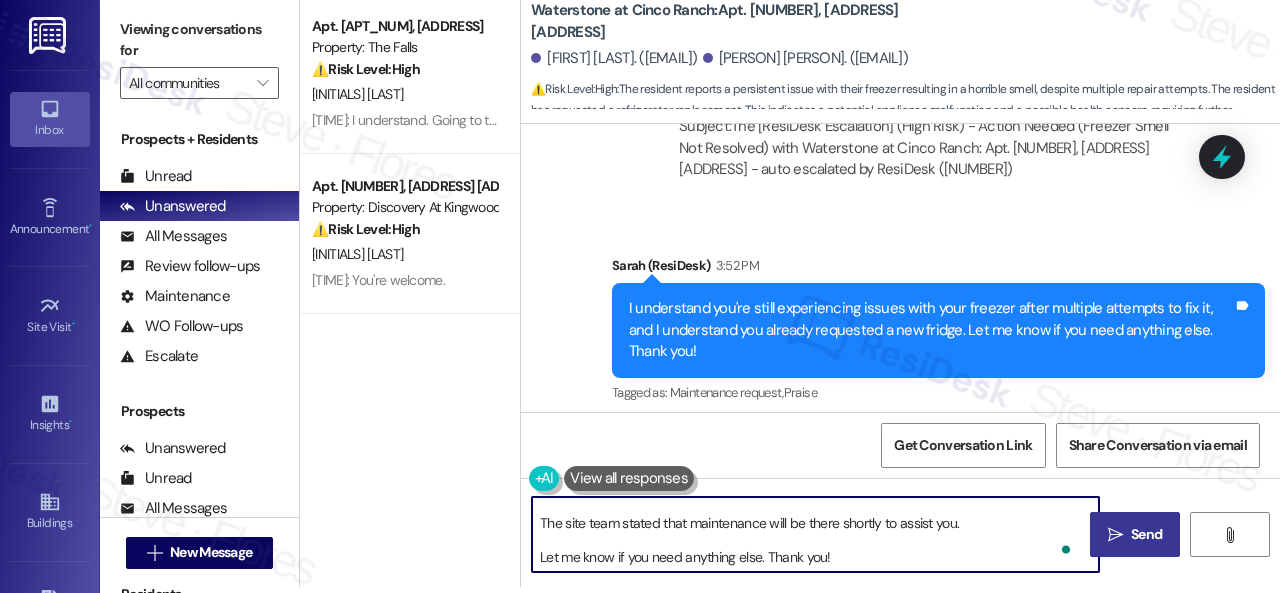 type on "Hey, I have an update on your concern.
The site team stated that maintenance will be there shortly to assist you.
Let me know if you need anything else. Thank you!" 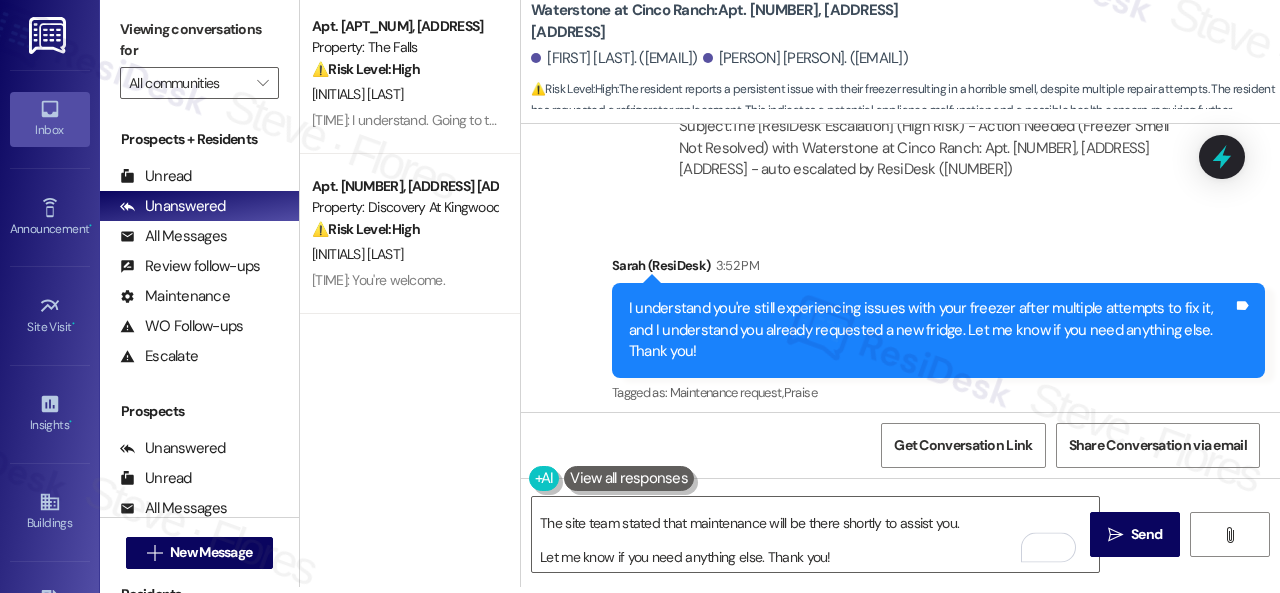 drag, startPoint x: 1141, startPoint y: 543, endPoint x: 1120, endPoint y: 510, distance: 39.115215 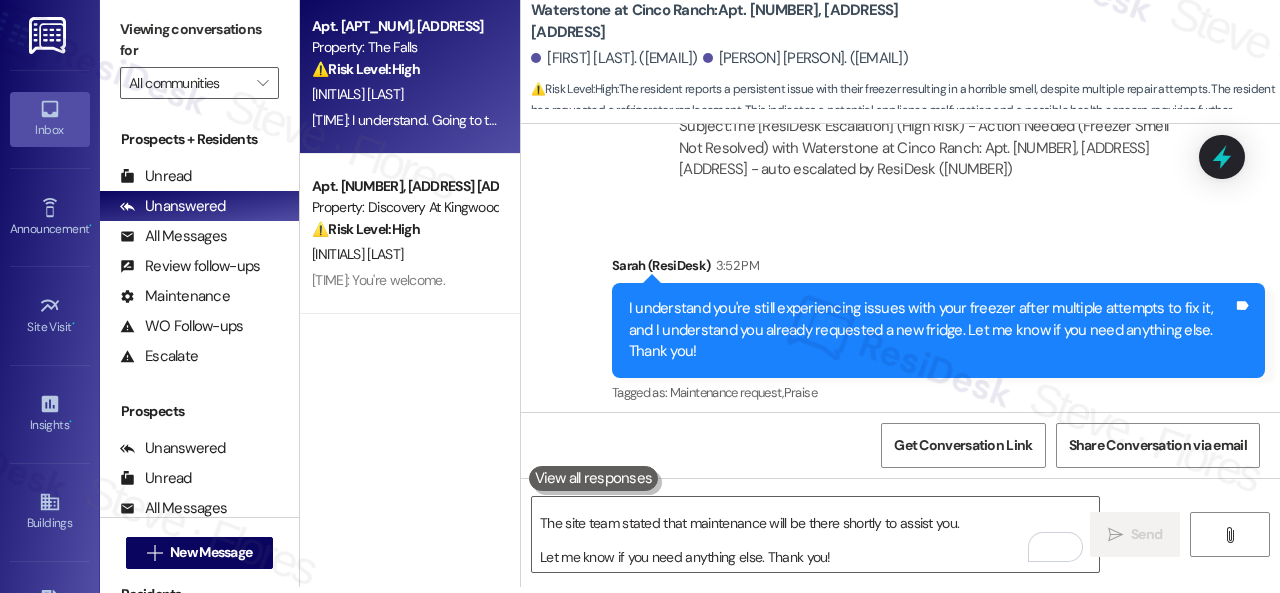 scroll, scrollTop: 0, scrollLeft: 0, axis: both 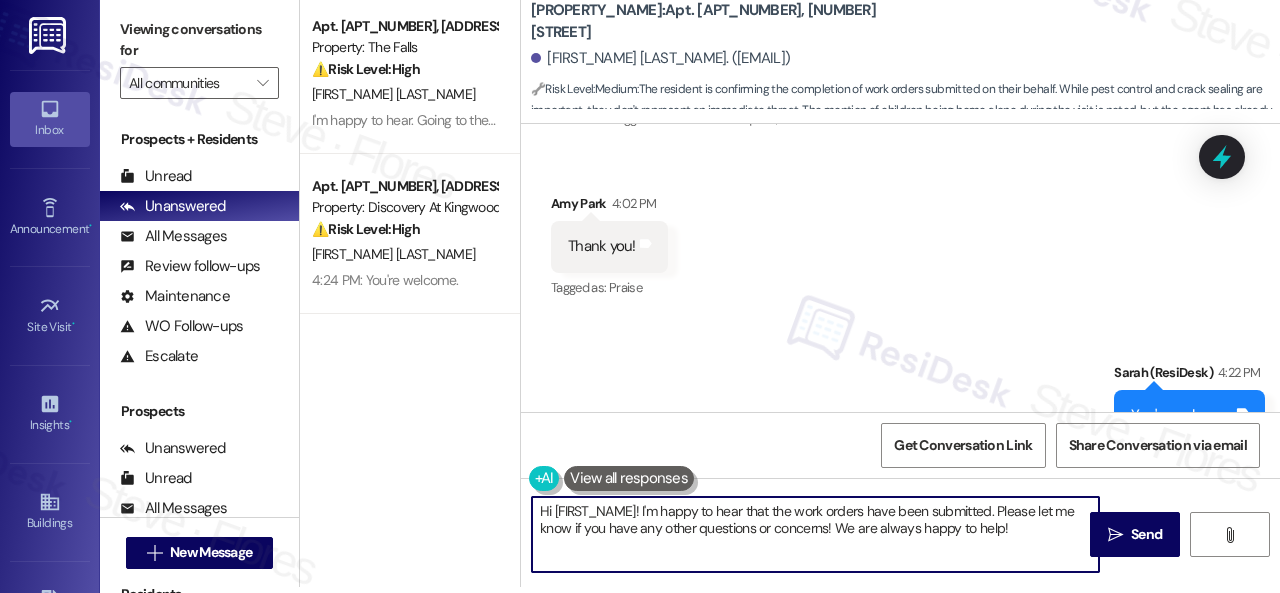 drag, startPoint x: 992, startPoint y: 527, endPoint x: 863, endPoint y: 500, distance: 131.7953 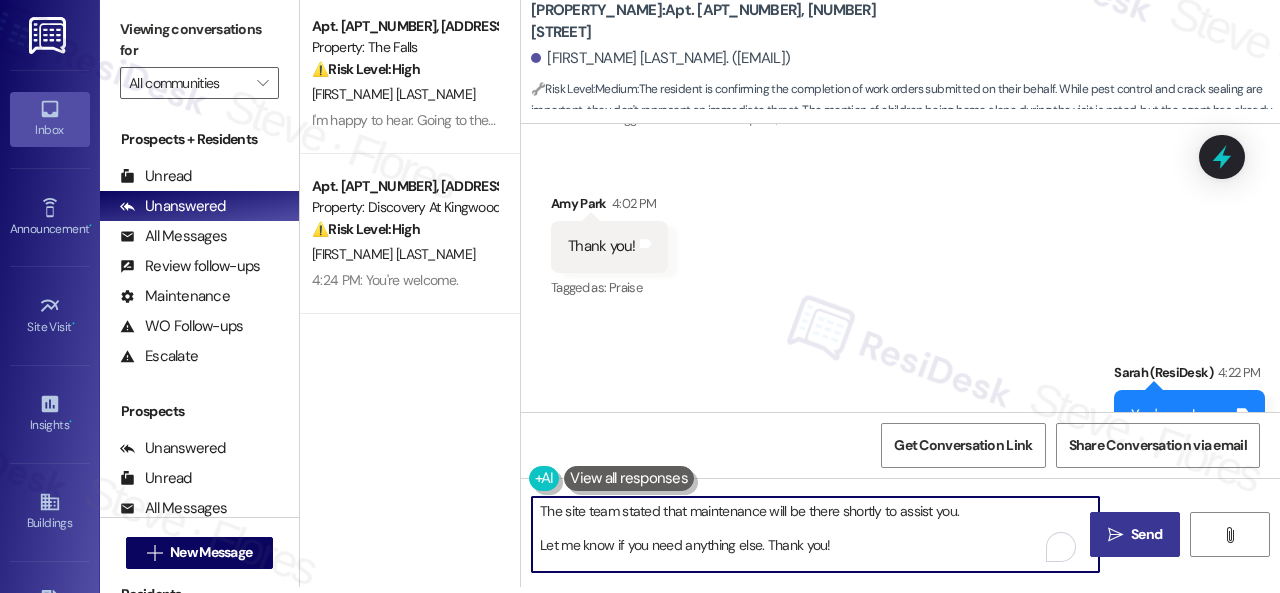 type on "The site team stated that maintenance will be there shortly to assist you.
Let me know if you need anything else. Thank you!" 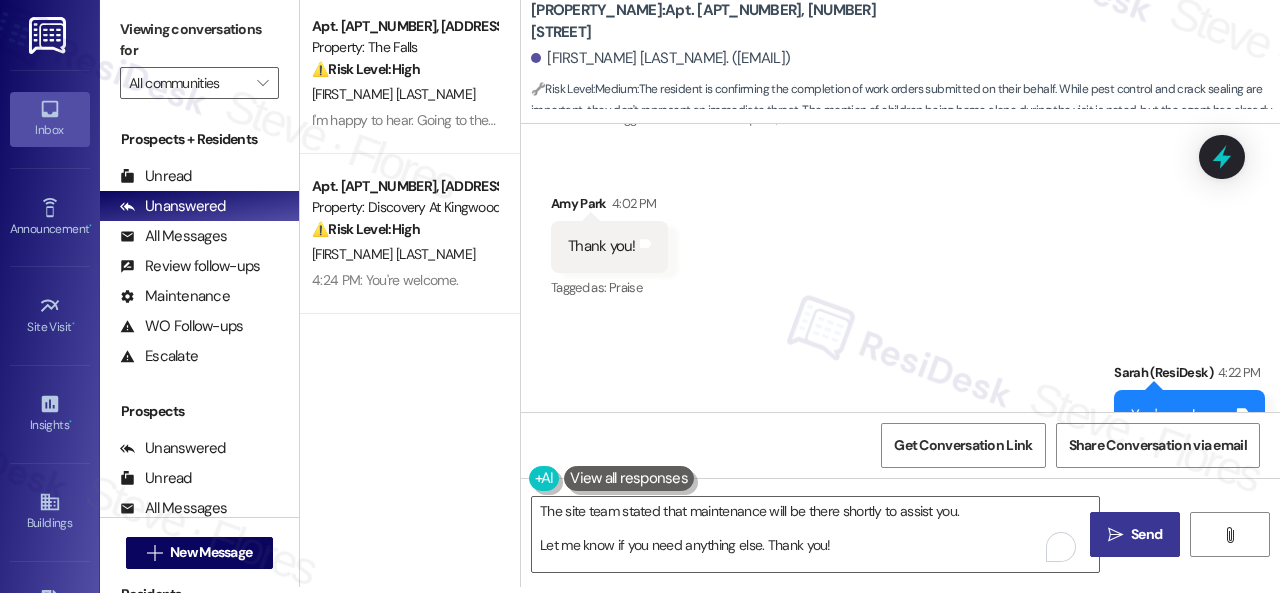 click on "Send" at bounding box center [1146, 534] 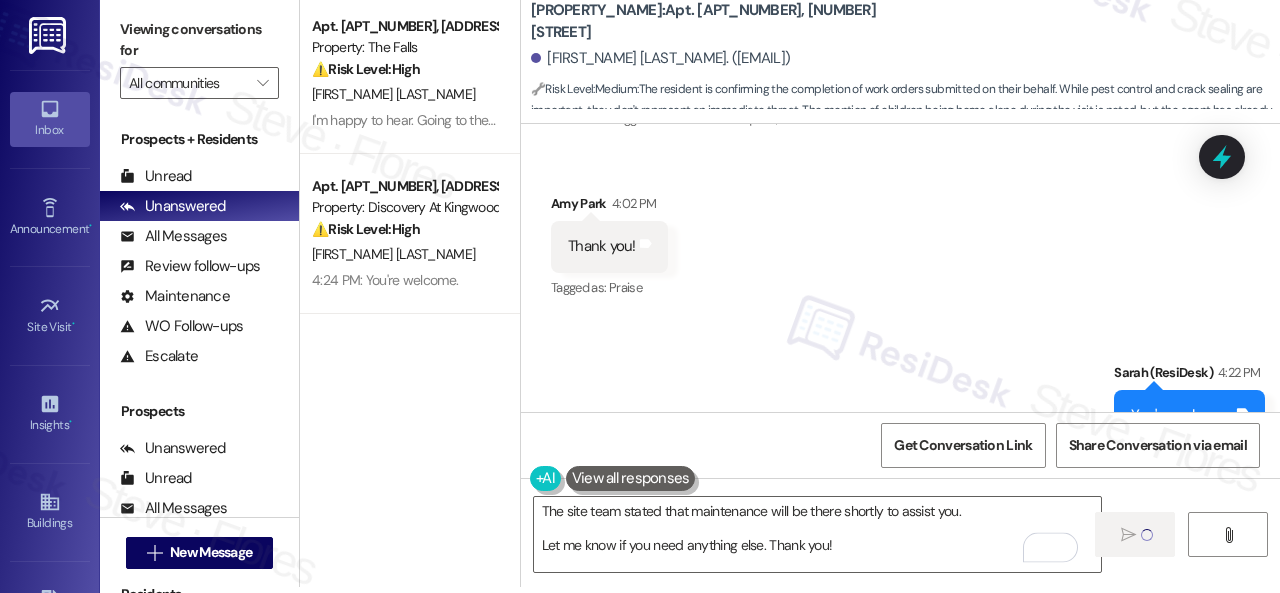 type 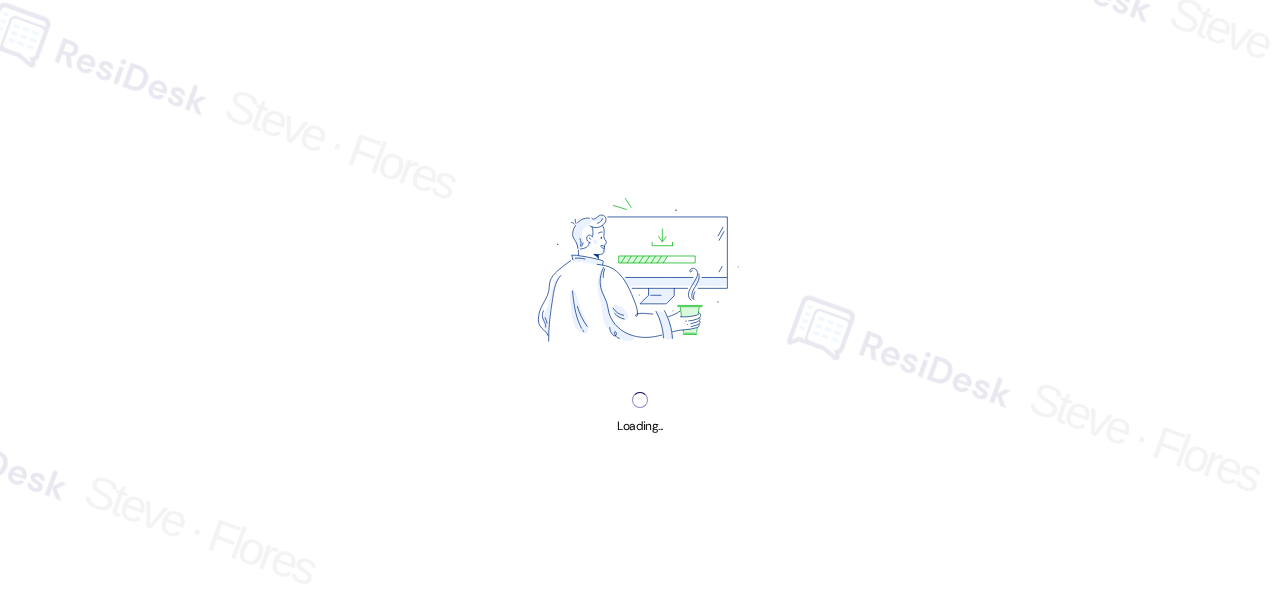 scroll, scrollTop: 0, scrollLeft: 0, axis: both 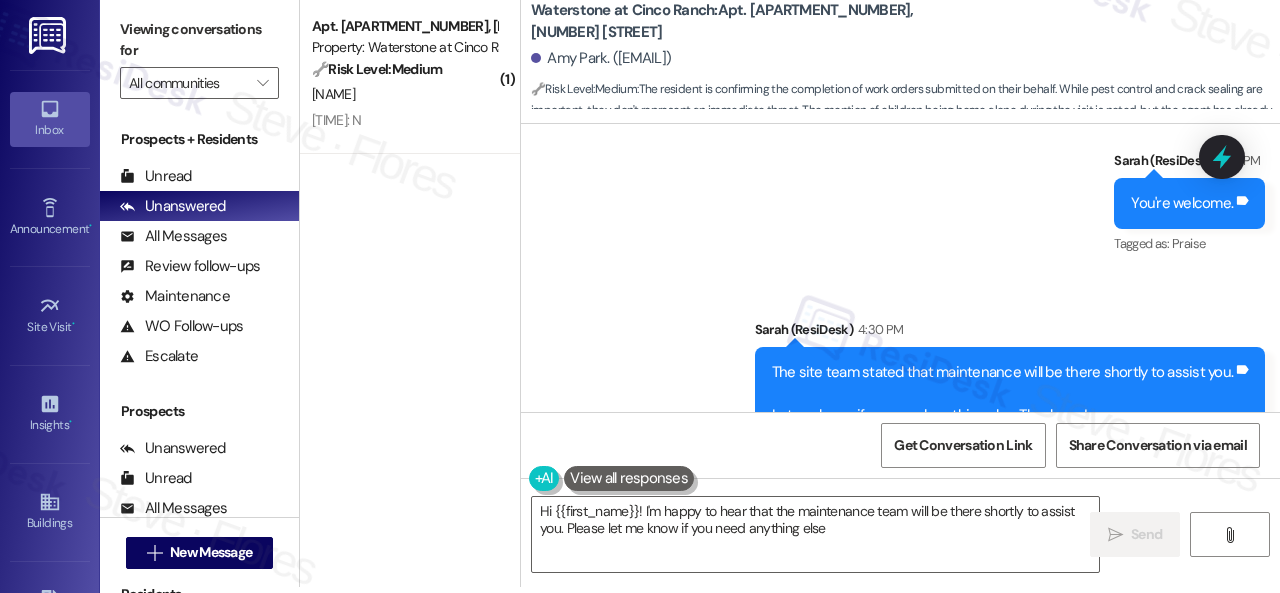 type on "Hi {{first_name}}! I'm happy to hear that the maintenance team will be there shortly to assist you. Please let me know if you need anything else!" 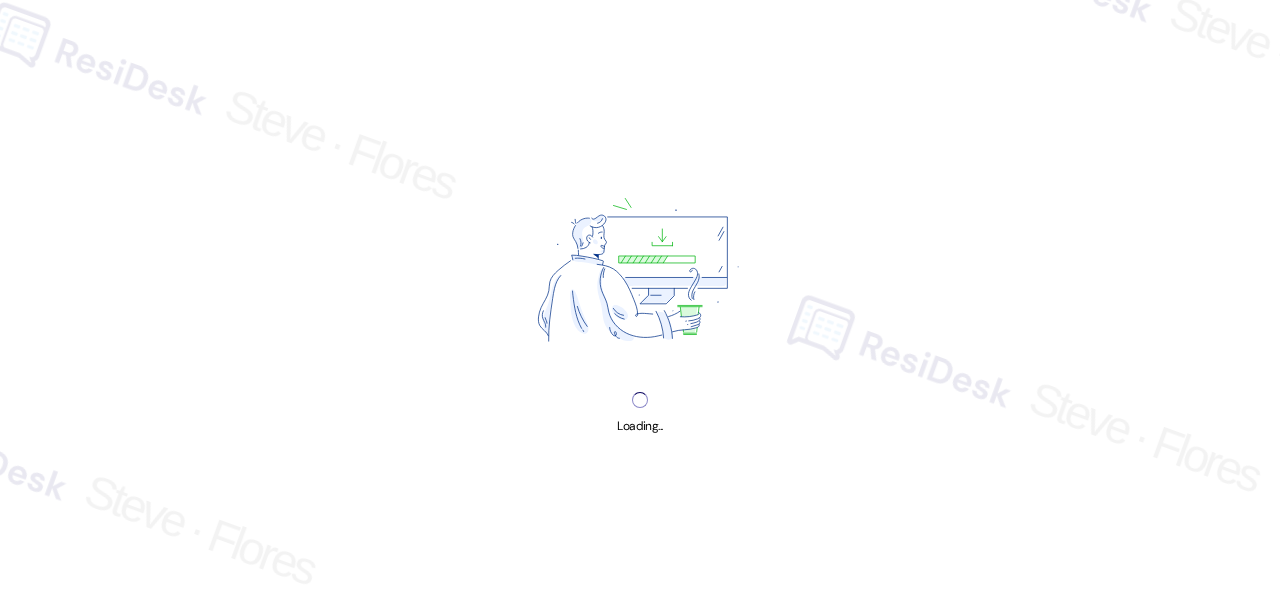 scroll, scrollTop: 0, scrollLeft: 0, axis: both 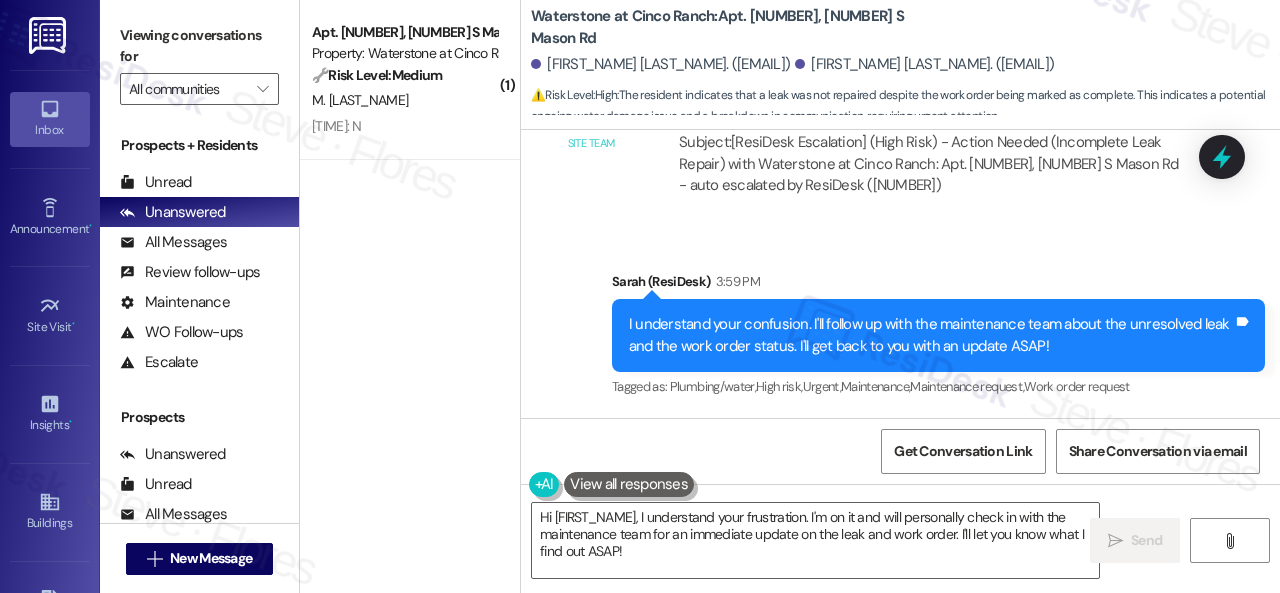 drag, startPoint x: 643, startPoint y: 562, endPoint x: 464, endPoint y: 471, distance: 200.80339 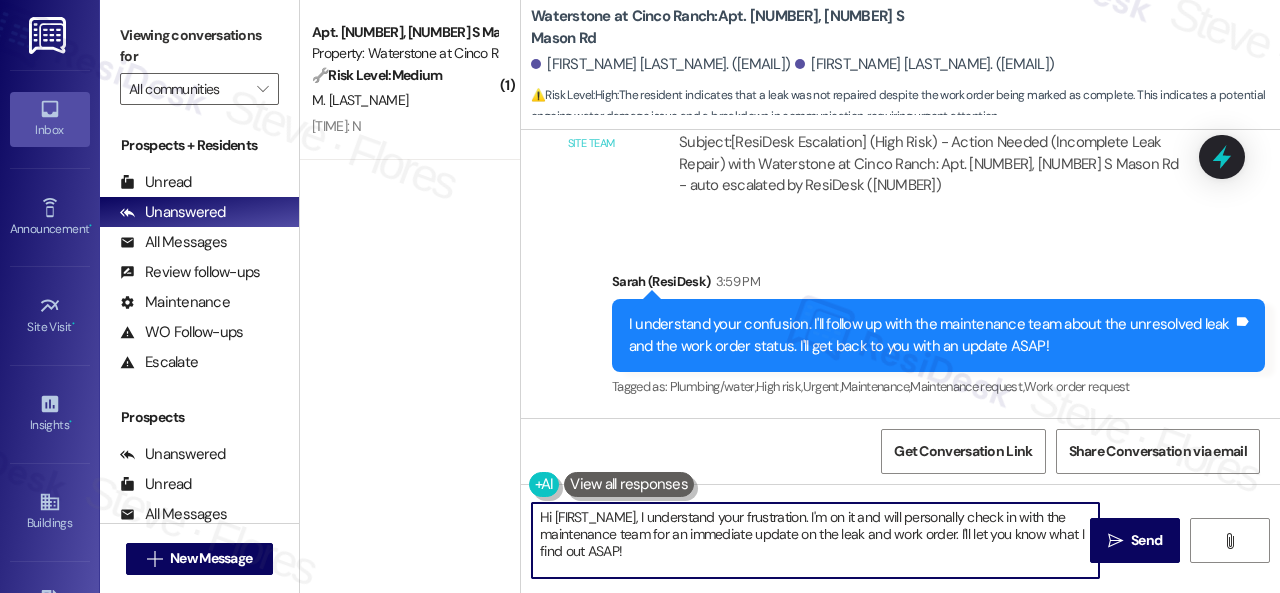 paste on "The site team stated that maintenance will be there shortly to assist you.
Let me know if you need anything else. Thank you!" 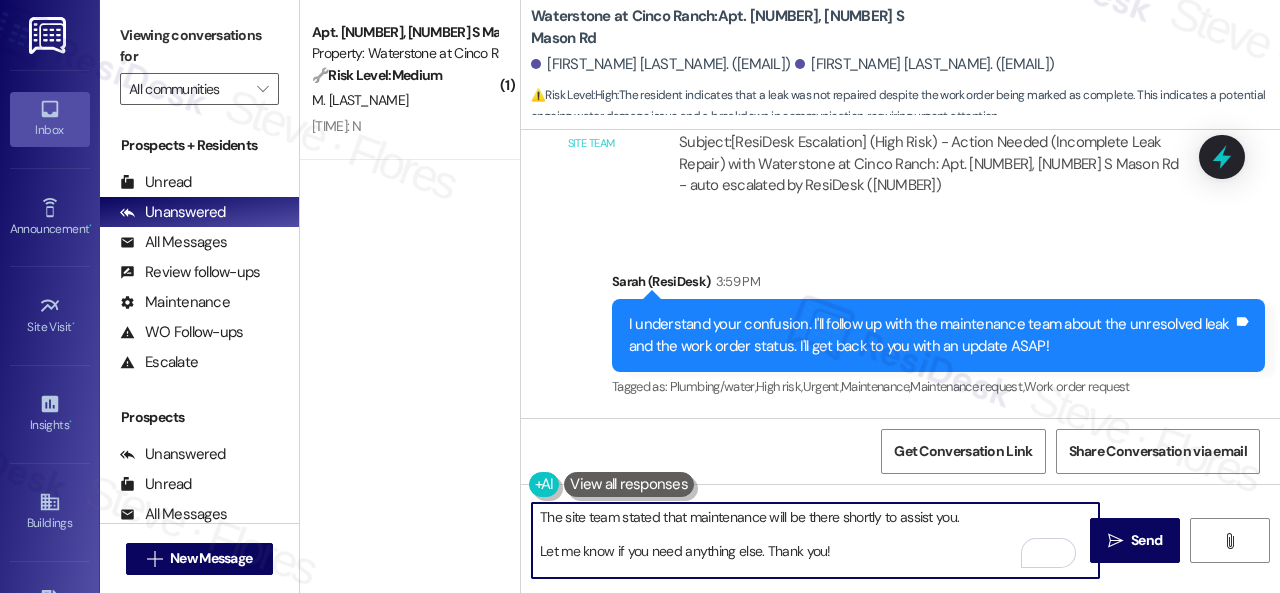 click on "The site team stated that maintenance will be there shortly to assist you.
Let me know if you need anything else. Thank you!" at bounding box center [815, 540] 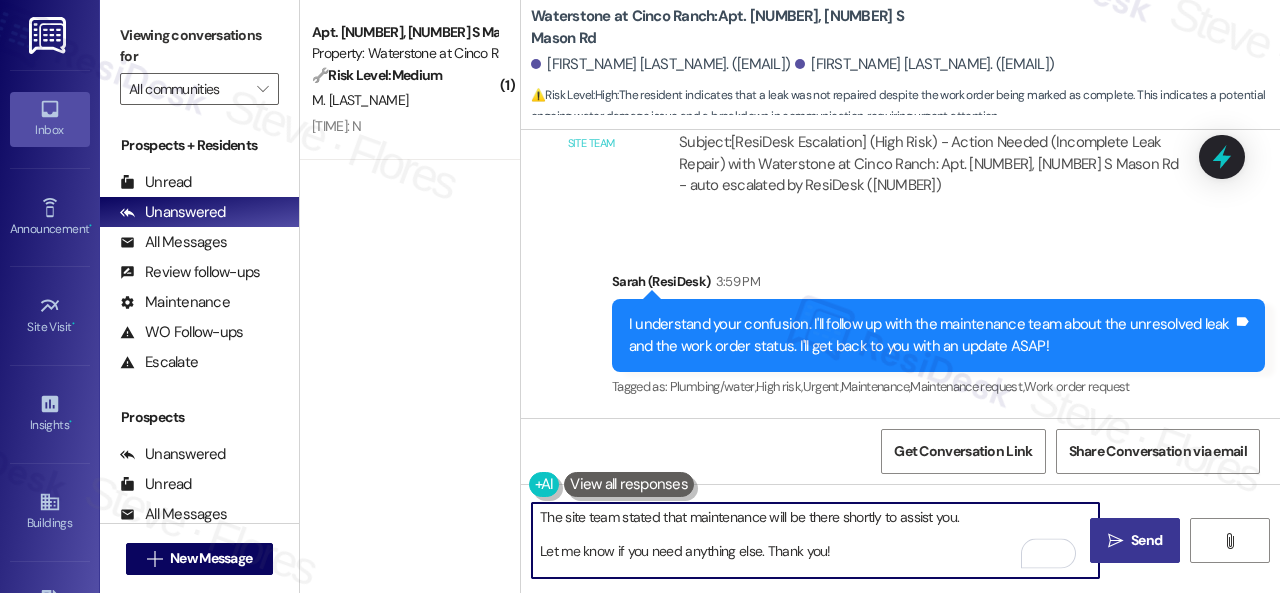 type on "The site team stated that maintenance will be there shortly to assist you.
Let me know if you need anything else. Thank you!" 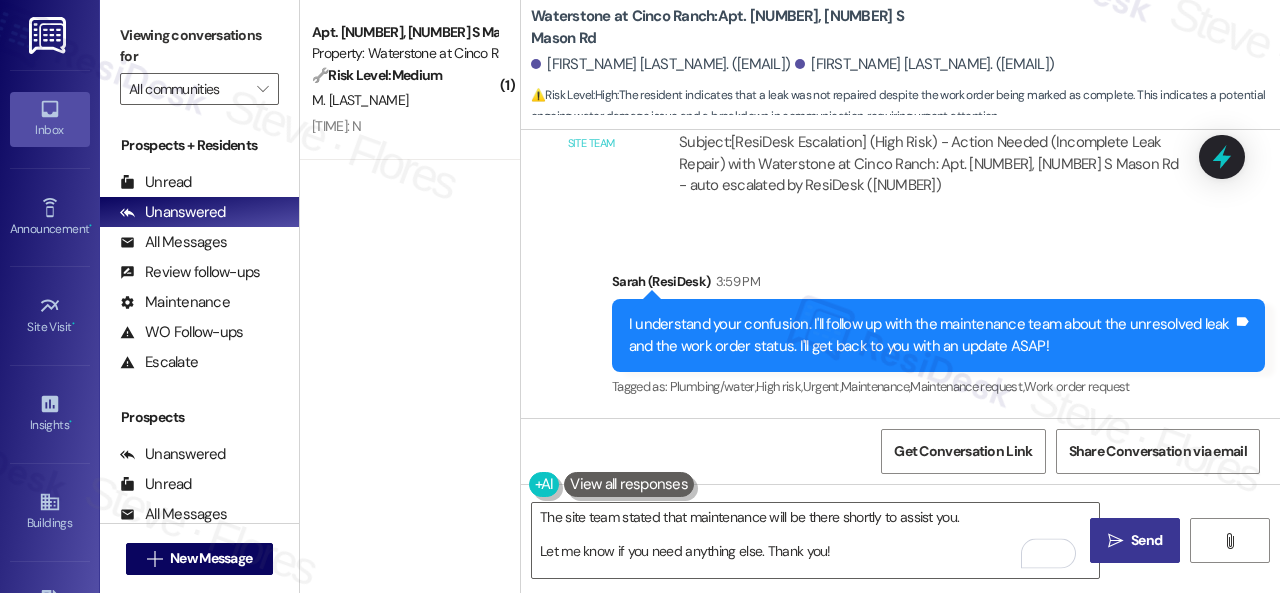 click on "Send" at bounding box center (1146, 540) 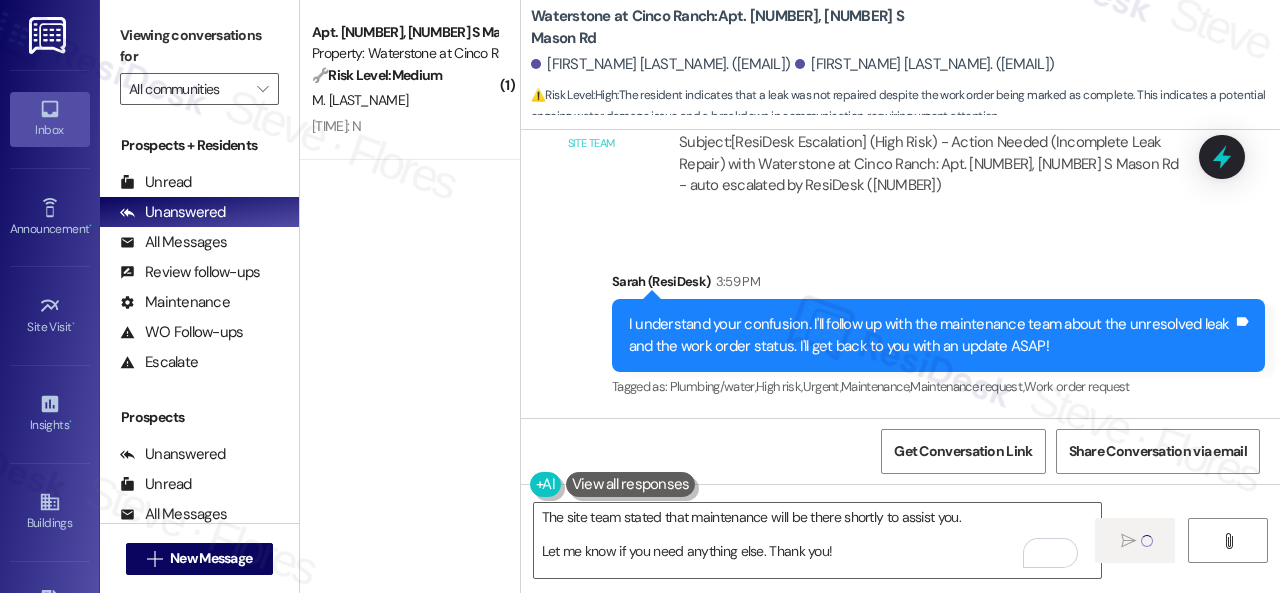 type 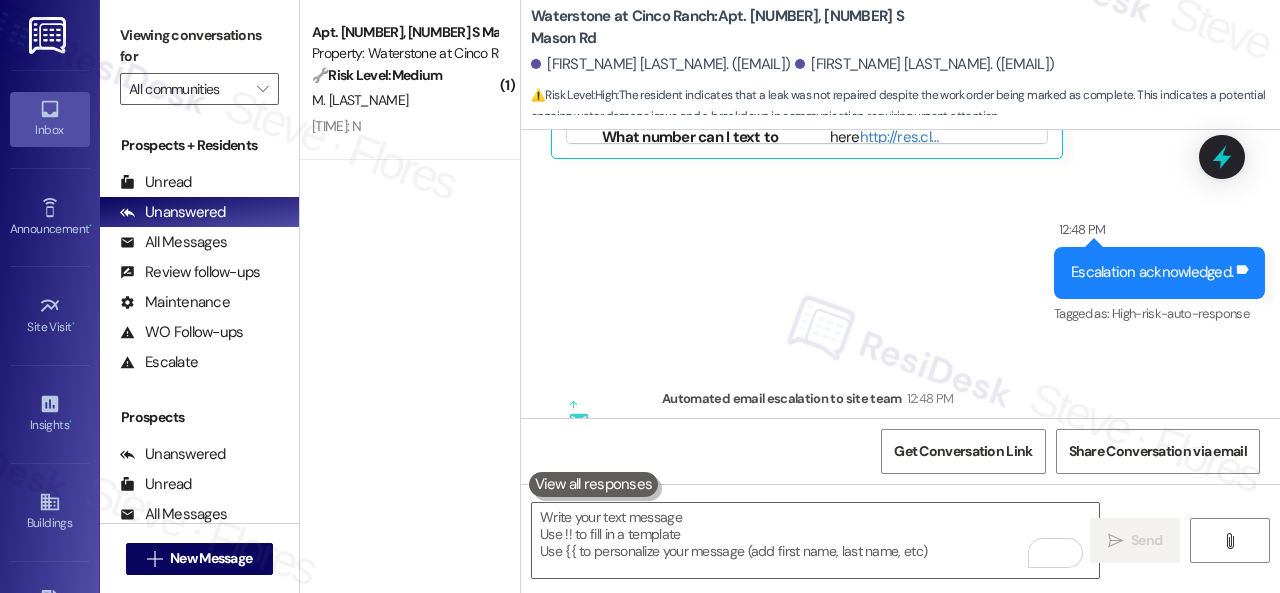 scroll, scrollTop: 628, scrollLeft: 0, axis: vertical 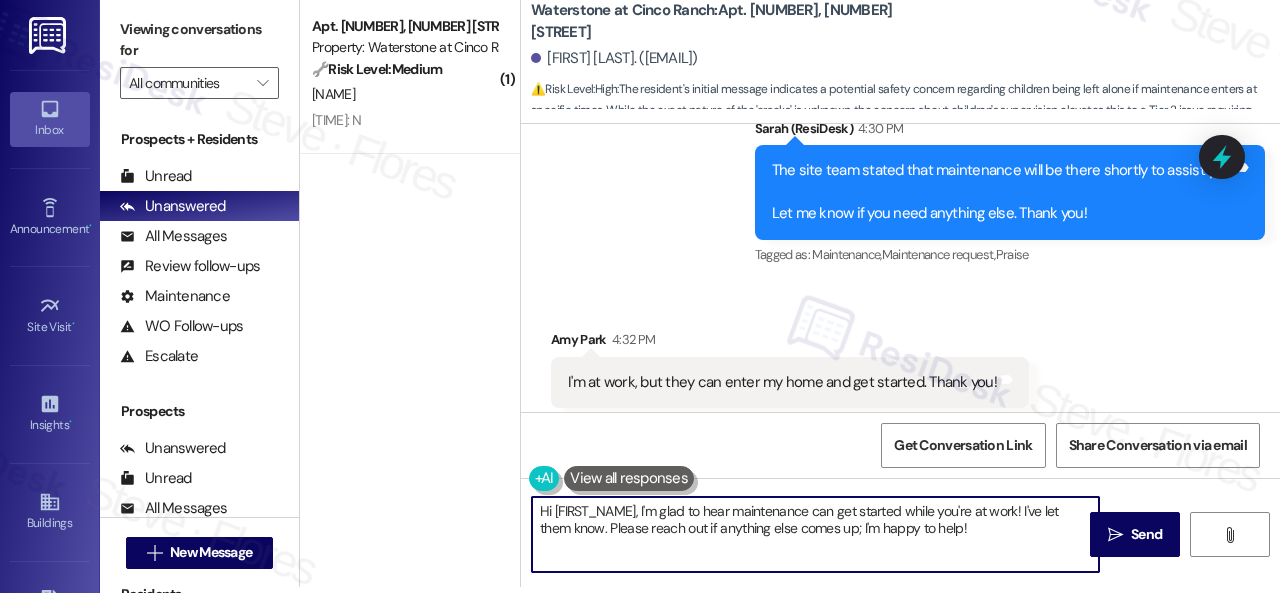 drag, startPoint x: 1004, startPoint y: 529, endPoint x: 371, endPoint y: 501, distance: 633.61896 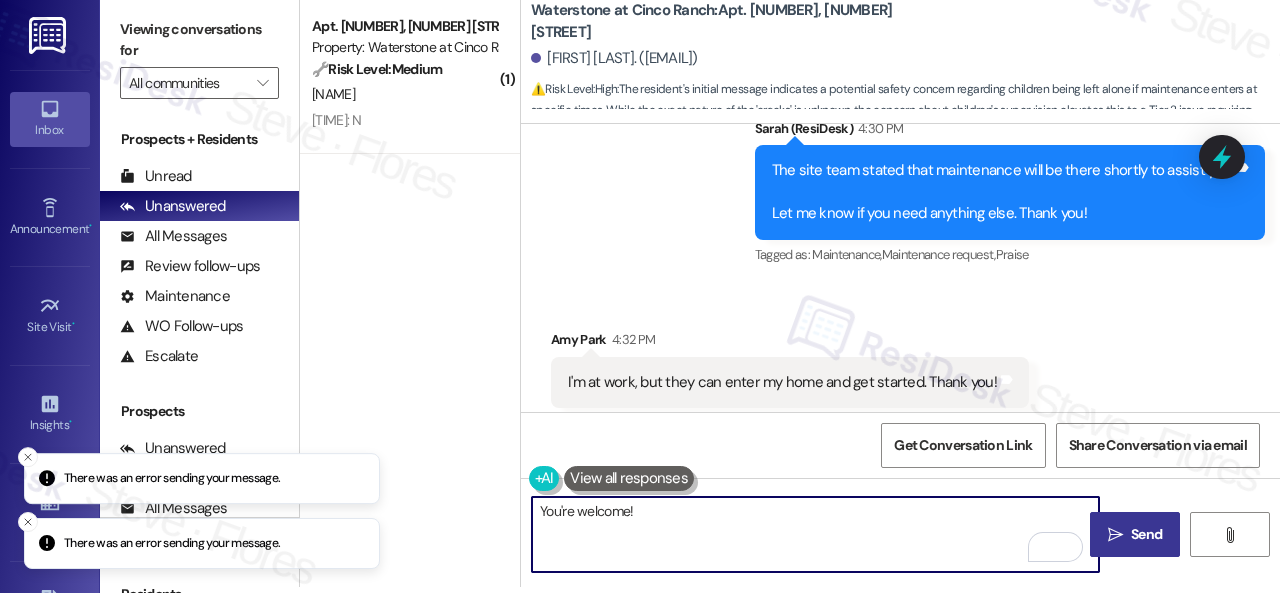 type on "You're welcome!" 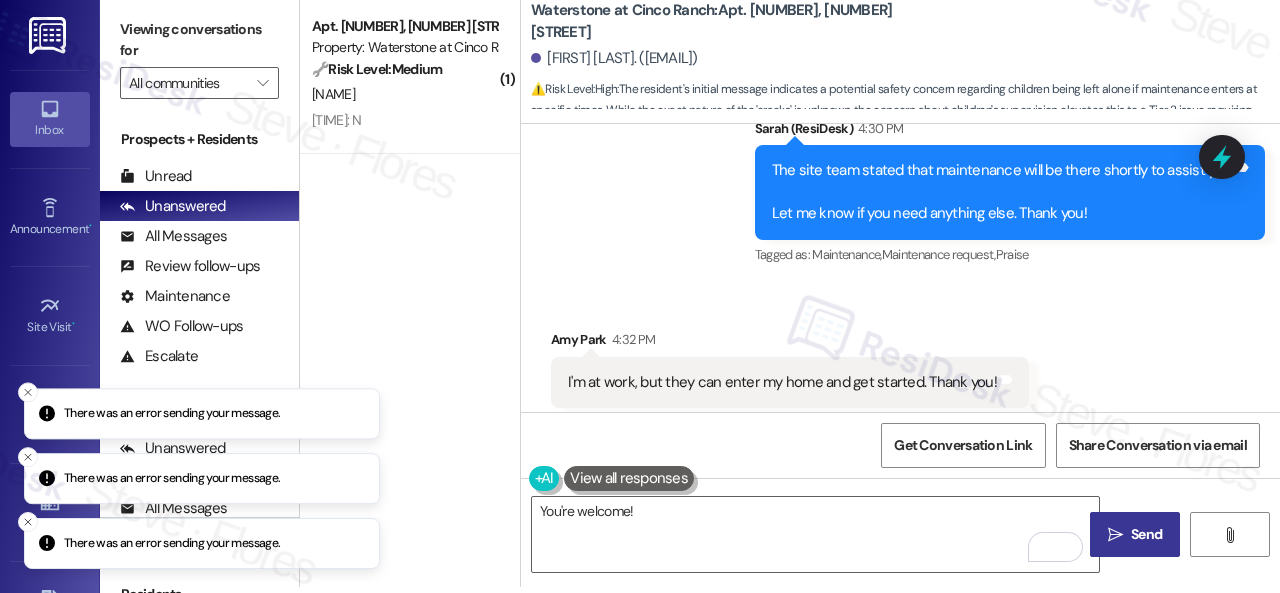 click on " Send" at bounding box center [1135, 534] 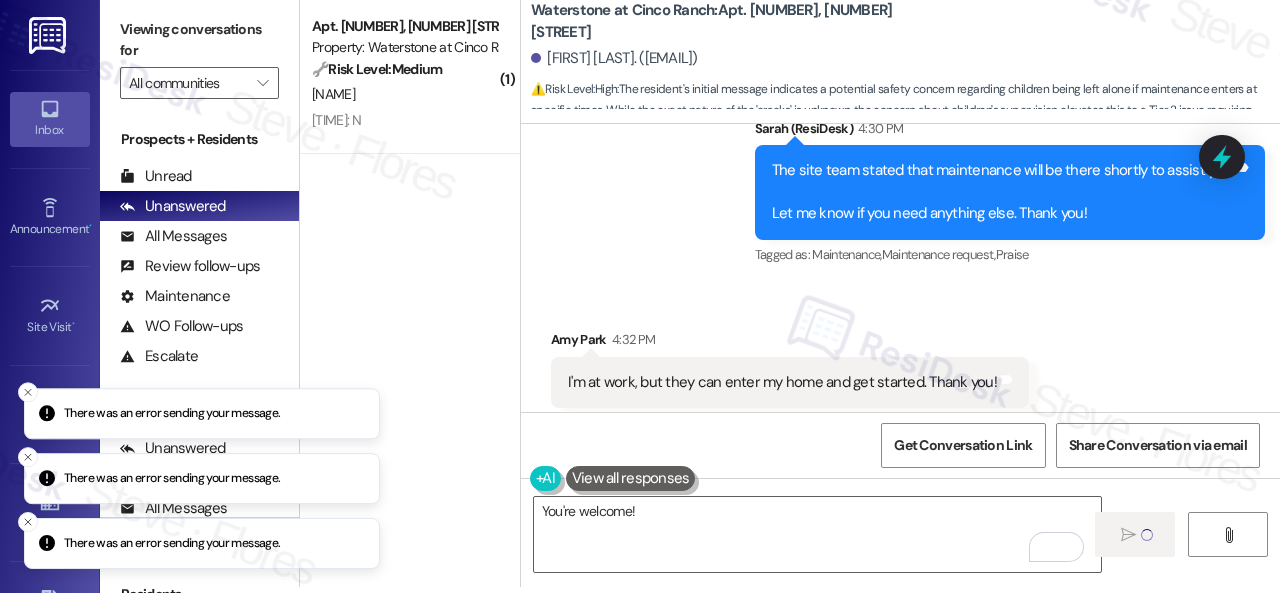 type 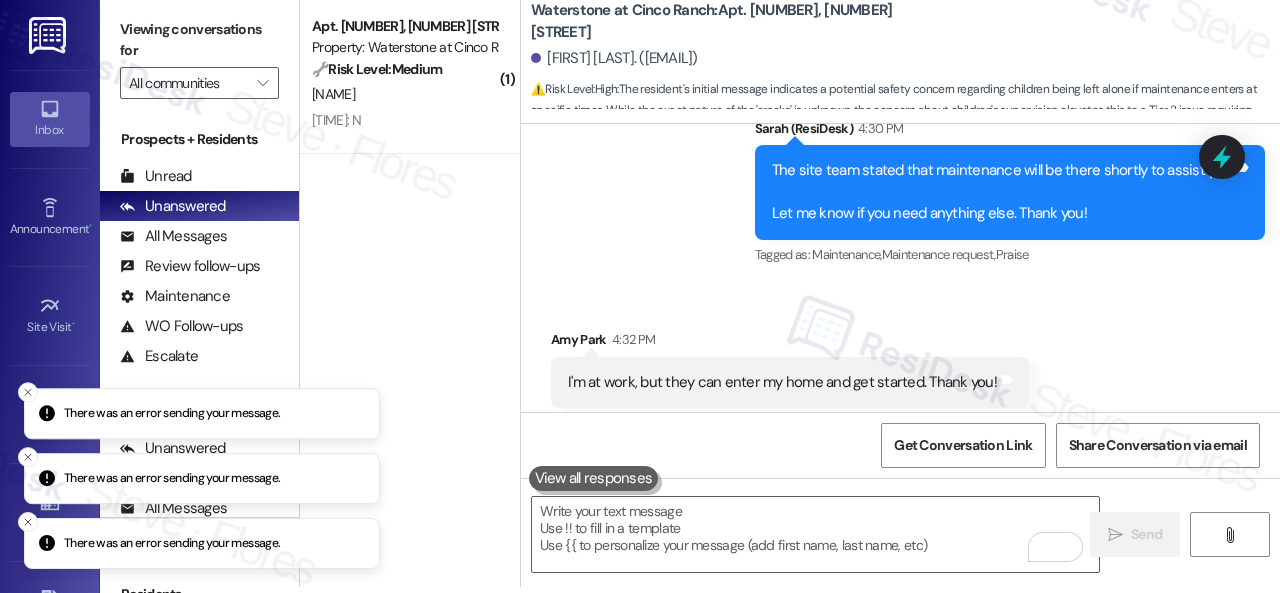scroll, scrollTop: 0, scrollLeft: 0, axis: both 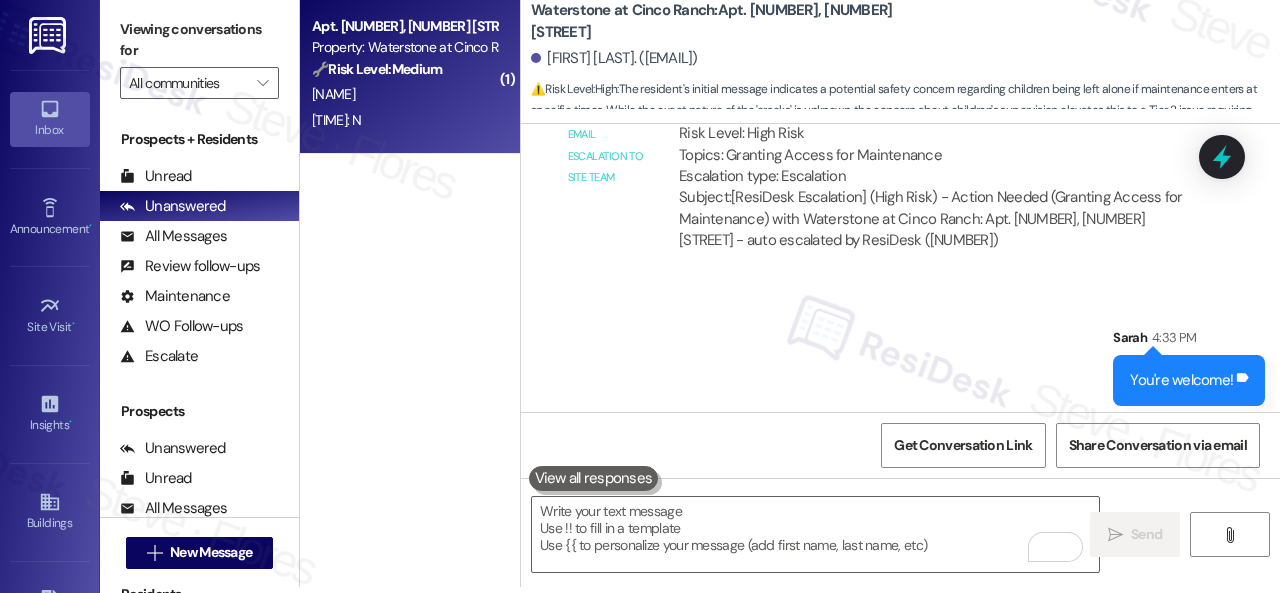 click on "M. Felix" at bounding box center [404, 94] 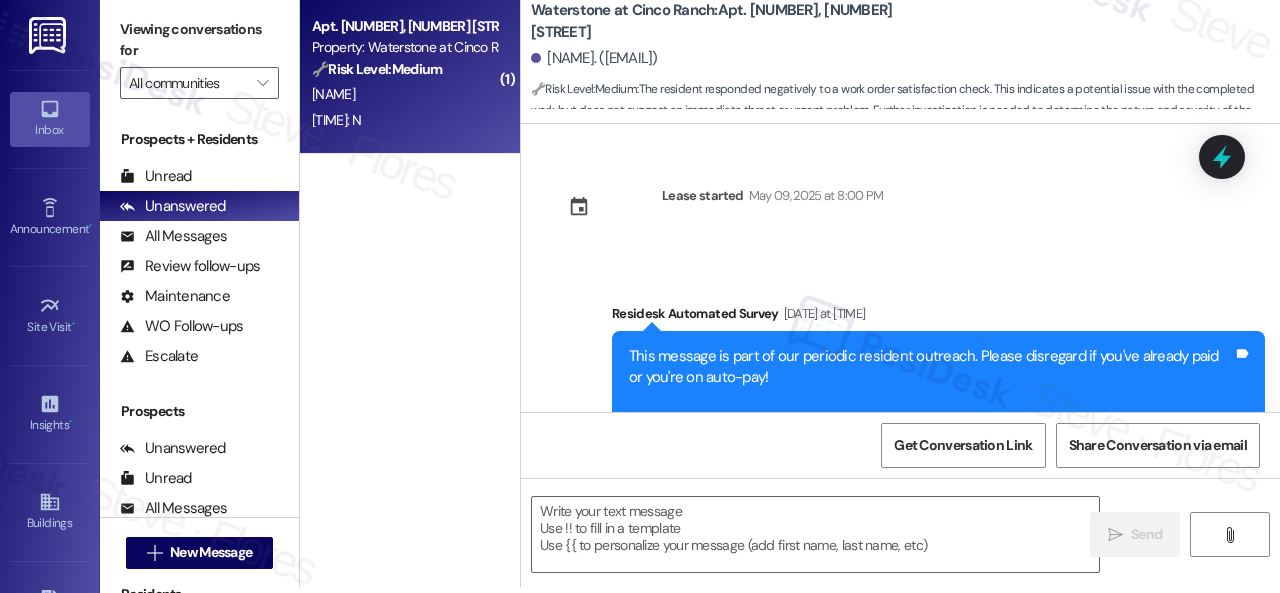 scroll, scrollTop: 0, scrollLeft: 0, axis: both 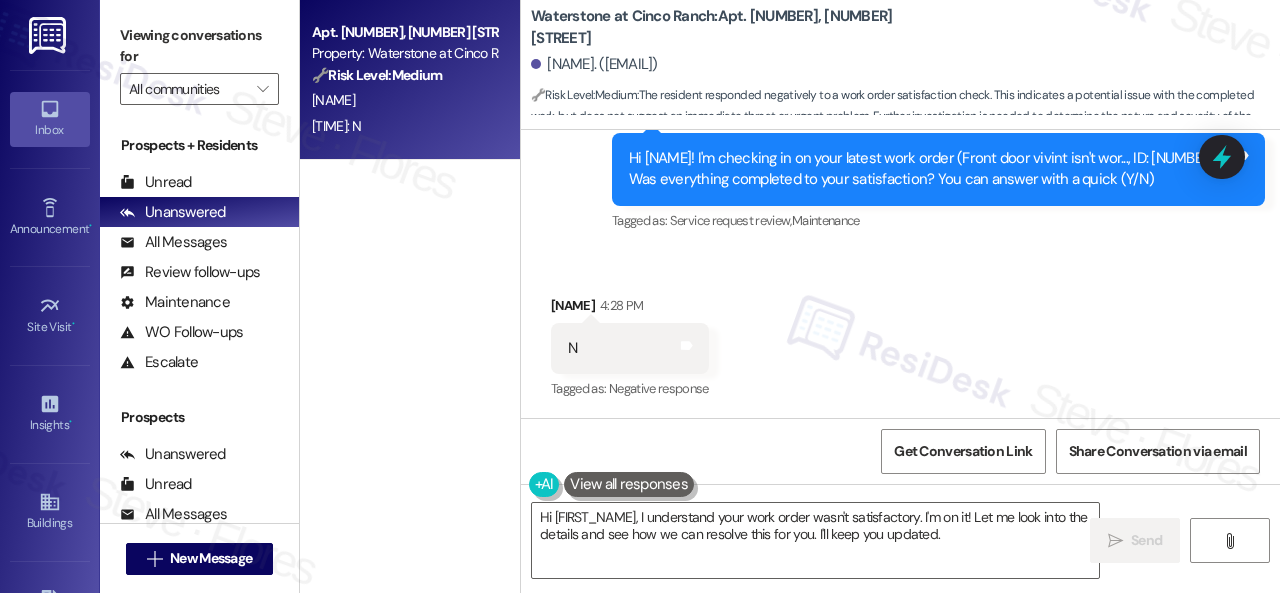 click on "Survey, sent via SMS Residesk Automated Survey 12:39 PM Hi Misael! I'm checking in on your latest work order (Front door vivint isn't wor..., ID: 292318). Was everything completed to your satisfaction? You can answer with a quick (Y/N) Tags and notes Tagged as:   Service request review ,  Click to highlight conversations about Service request review Maintenance Click to highlight conversations about Maintenance" at bounding box center (900, 155) 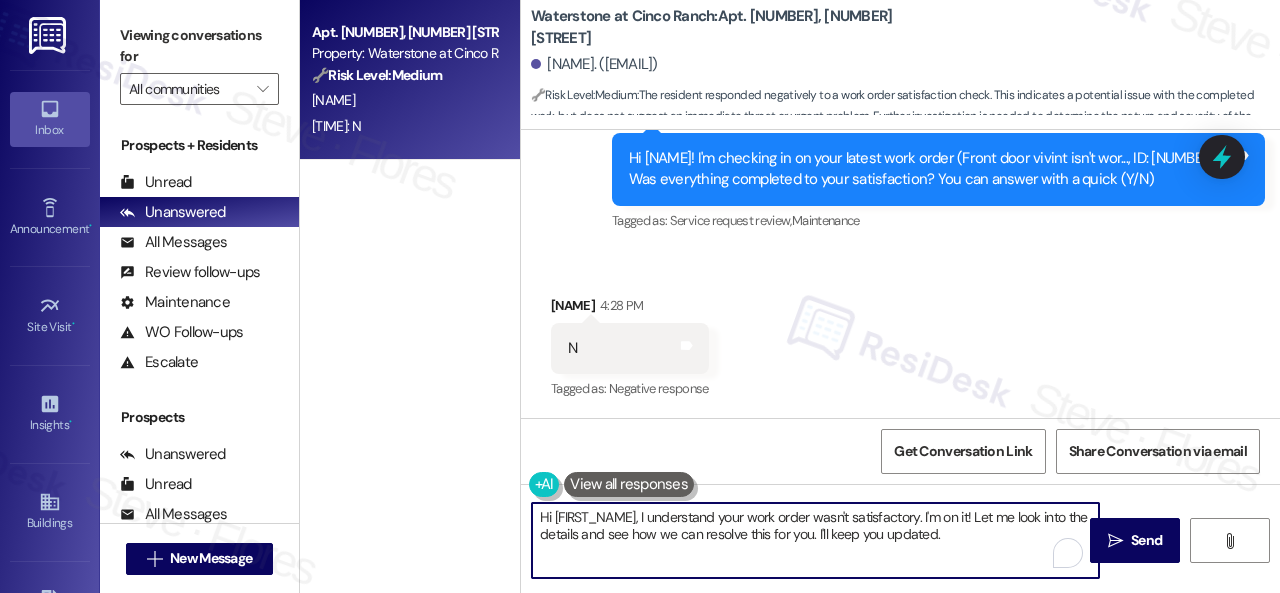 drag, startPoint x: 777, startPoint y: 532, endPoint x: 397, endPoint y: 503, distance: 381.10498 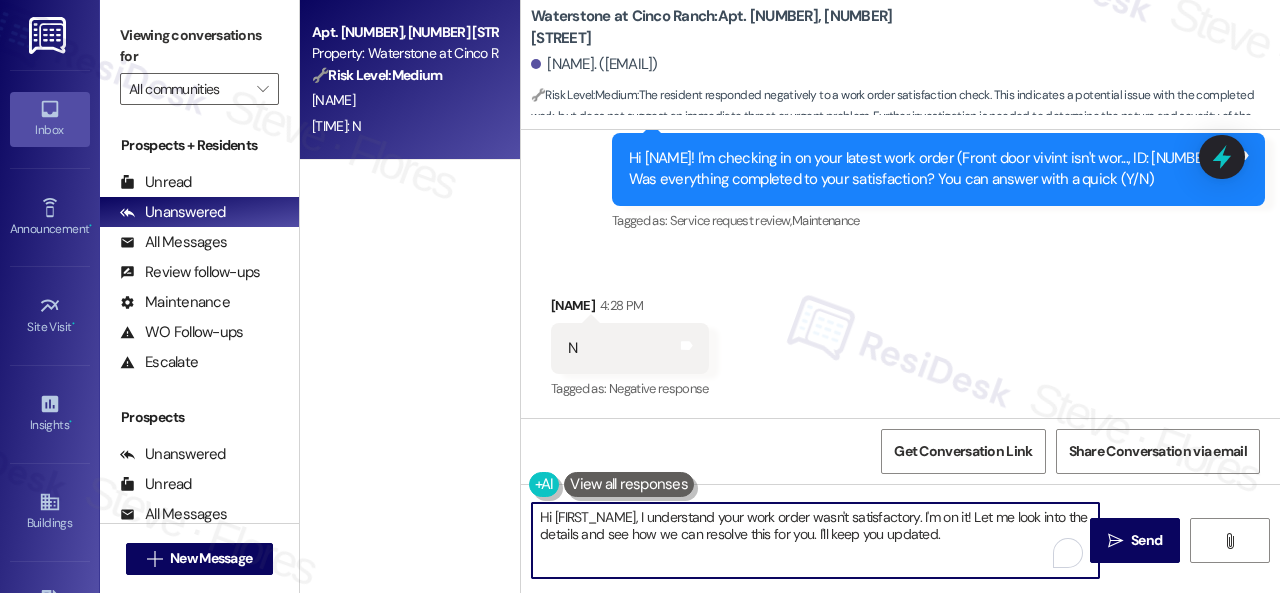 click on "Apt. 11107, 6855 S Mason Rd Property: Waterstone at Cinco Ranch 🔧  Risk Level:  Medium The resident responded negatively to a work order satisfaction check. This indicates a potential issue with the completed work, but does not suggest an immediate threat or urgent problem. Further investigation is needed to determine the nature and severity of the issue. M. Felix 4:28 PM: N 4:28 PM: N Waterstone at Cinco Ranch:  Apt. 11107, 6855 S Mason Rd       Misael Felix. (misaelfelix@icloud.com)   🔧  Risk Level:  Medium :  The resident responded negatively to a work order satisfaction check. This indicates a potential issue with the completed work, but does not suggest an immediate threat or urgent problem. Further investigation is needed to determine the nature and severity of the issue. Lease started May 09, 2025 at 8:00 PM Survey, sent via SMS Residesk Automated Survey May 30, 2025 at 2:24 PM This message is part of our periodic resident outreach. Please disregard if you've already paid or you're on auto-pay!" at bounding box center [790, 296] 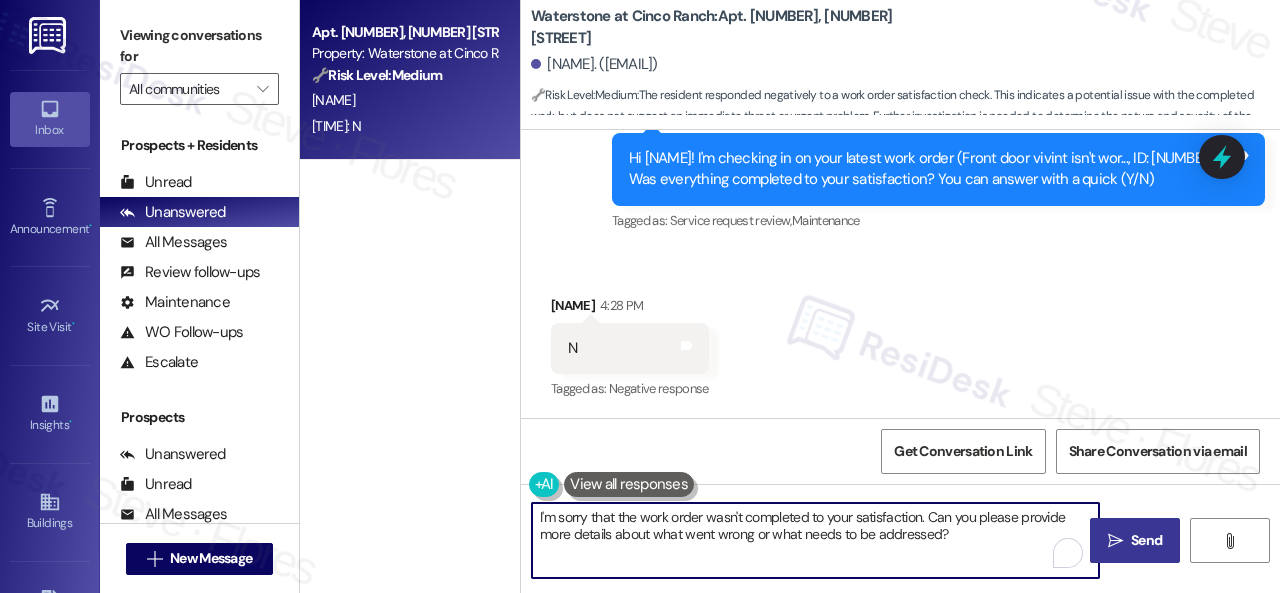 type on "I'm sorry that the work order wasn't completed to your satisfaction. Can you please provide more details about what went wrong or what needs to be addressed?" 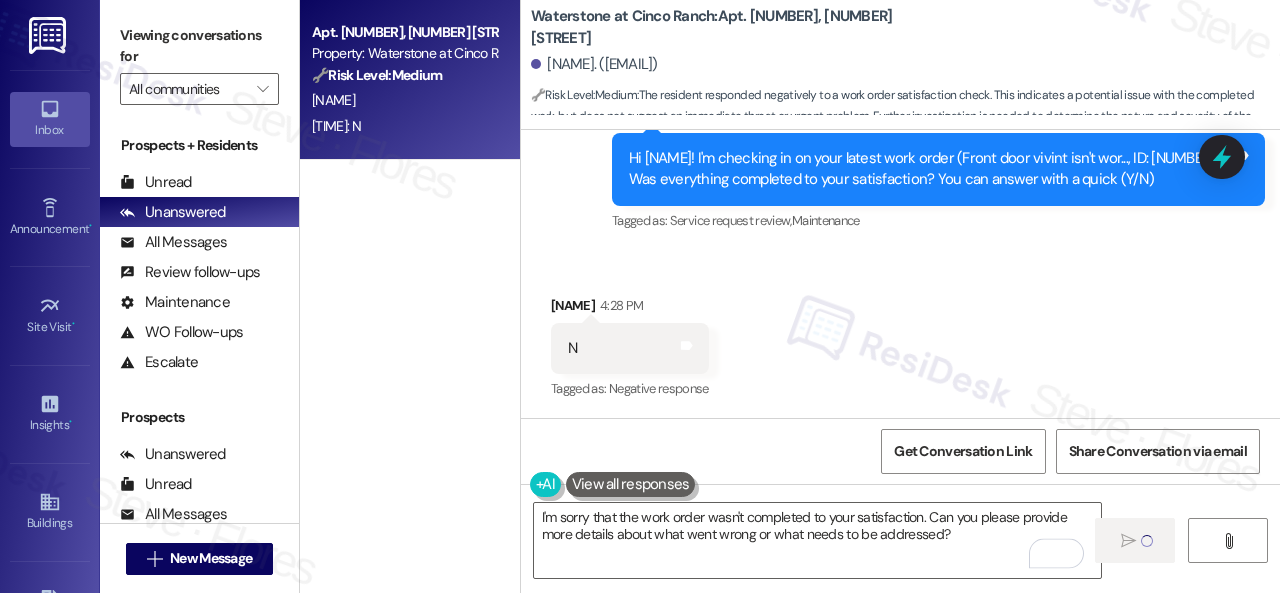 type 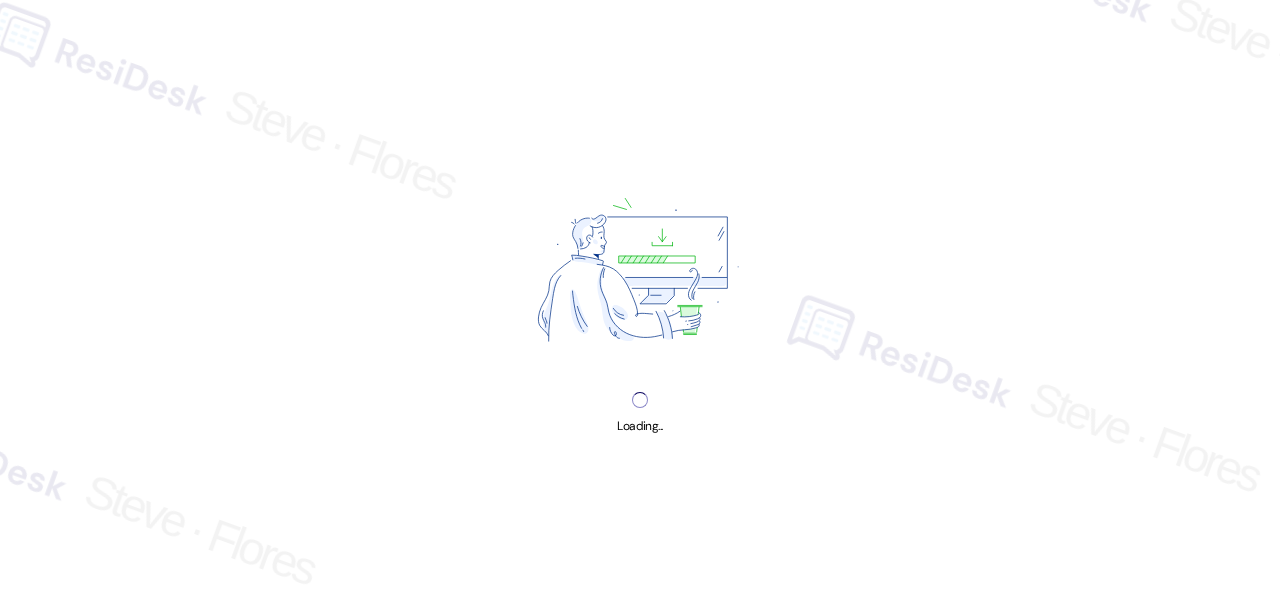 scroll, scrollTop: 0, scrollLeft: 0, axis: both 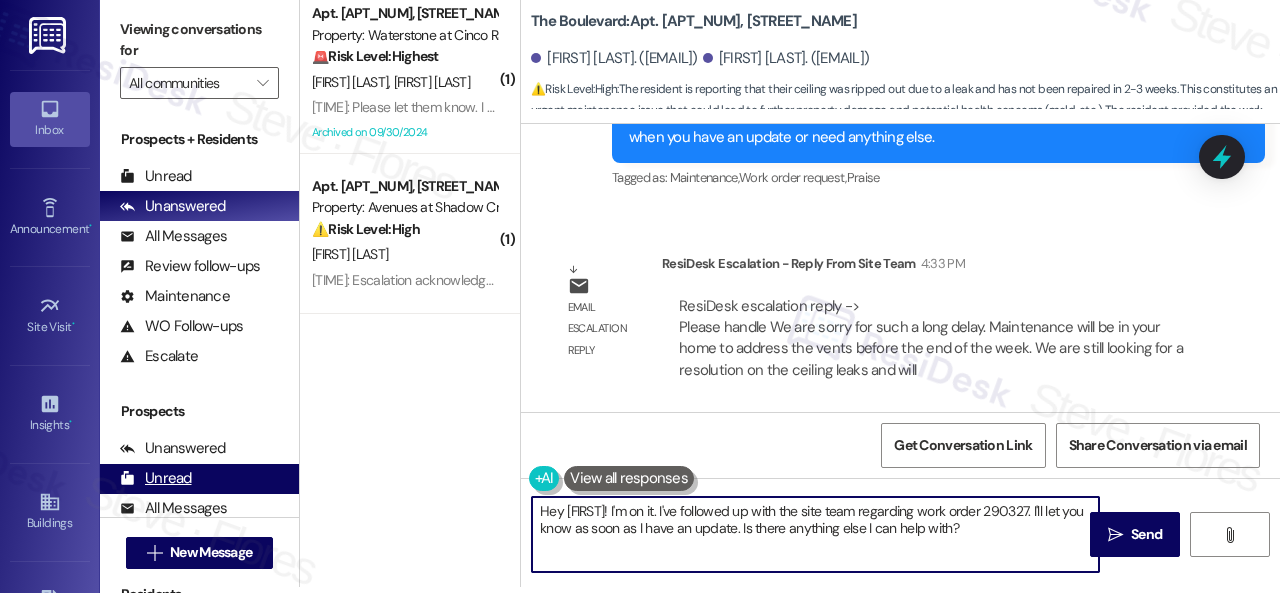 drag, startPoint x: 415, startPoint y: 511, endPoint x: 289, endPoint y: 489, distance: 127.90621 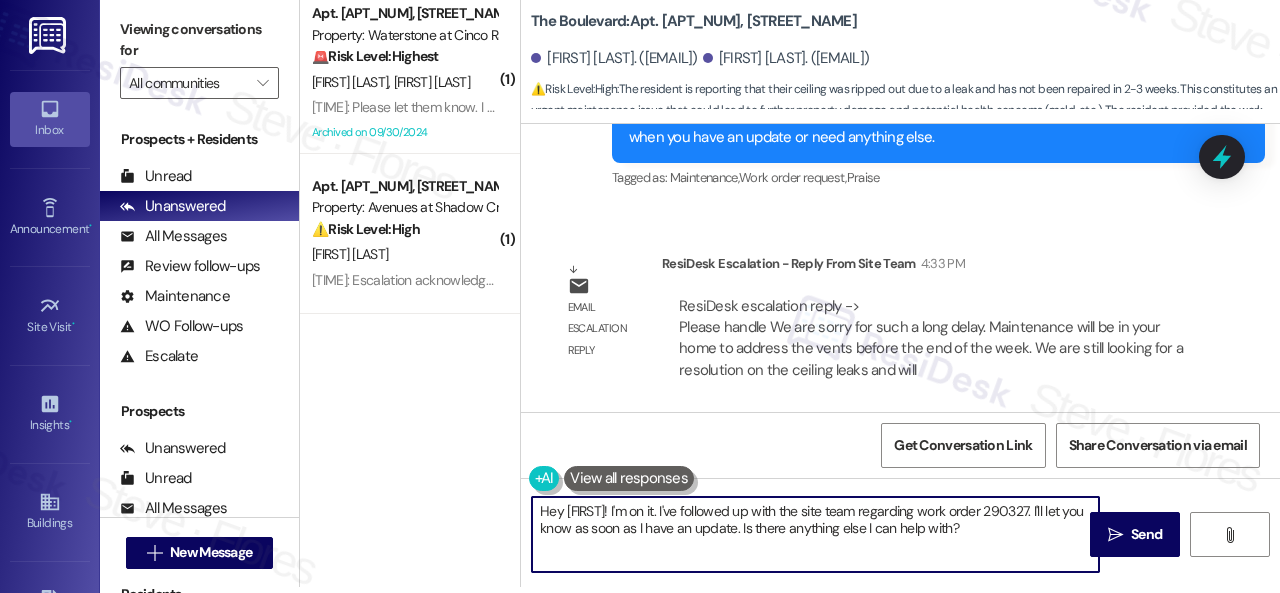 paste on ", I have an update on your concern. The site team said they are sorry for such a long delay. Maintenance will be in your home to address the vents before the end of the week. They are still looking for a resolution on the ceiling leaks and will reach out to schedule that in the future." 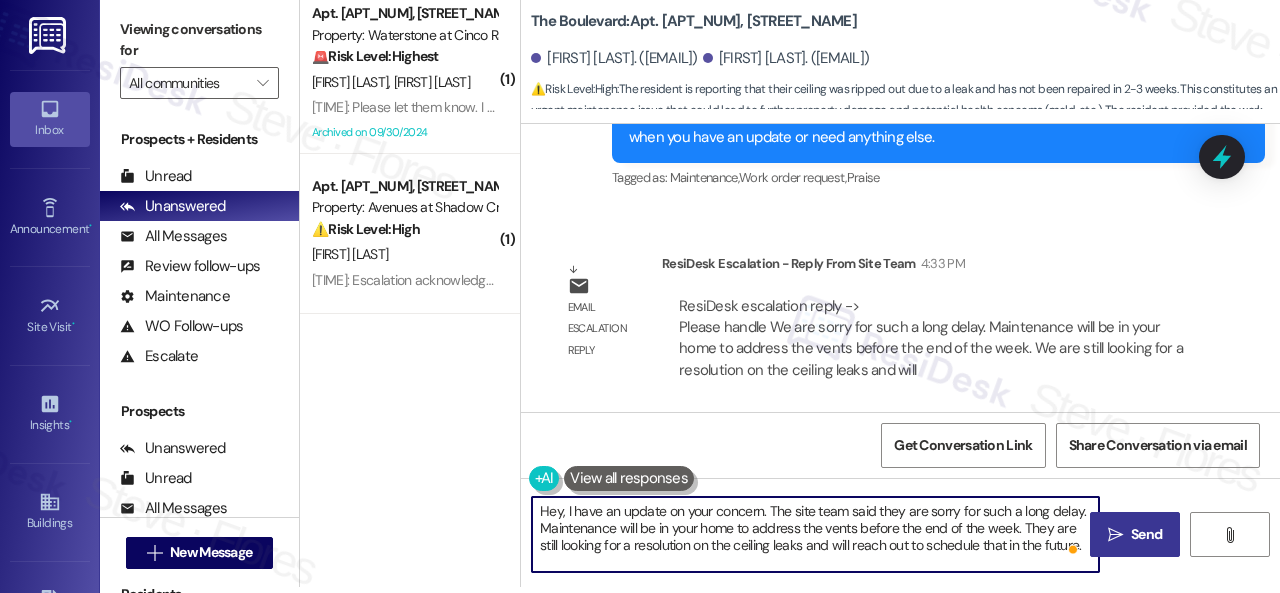 type on "Hey, I have an update on your concern. The site team said they are sorry for such a long delay. Maintenance will be in your home to address the vents before the end of the week. They are still looking for a resolution on the ceiling leaks and will reach out to schedule that in the future." 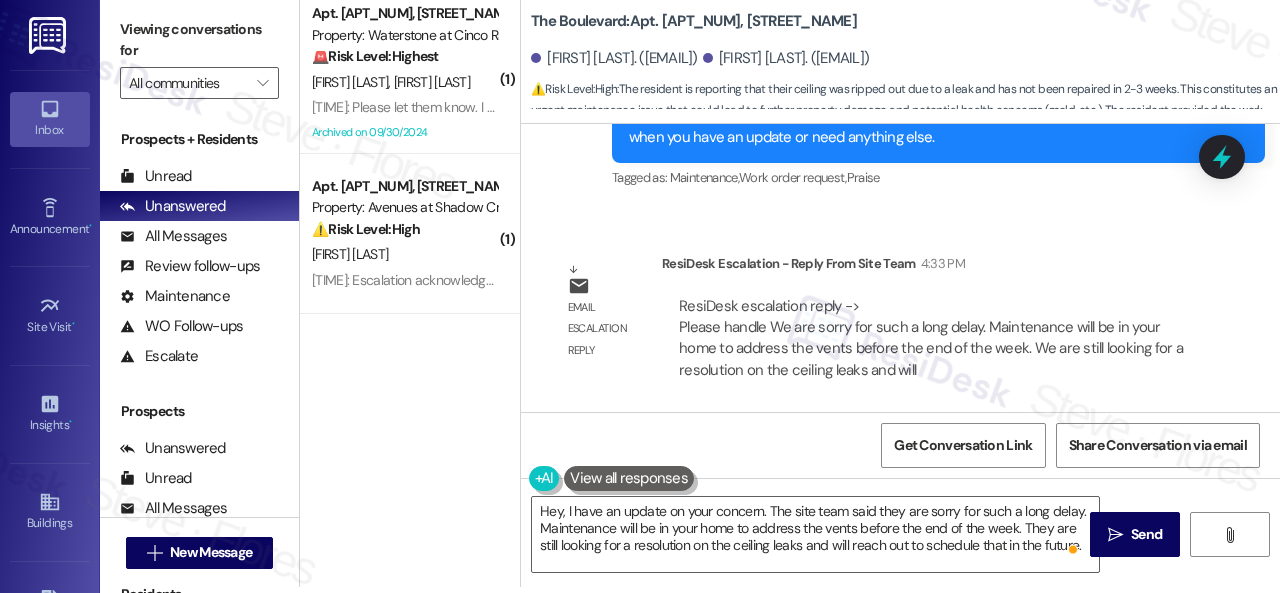 drag, startPoint x: 1150, startPoint y: 526, endPoint x: 703, endPoint y: 315, distance: 494.2975 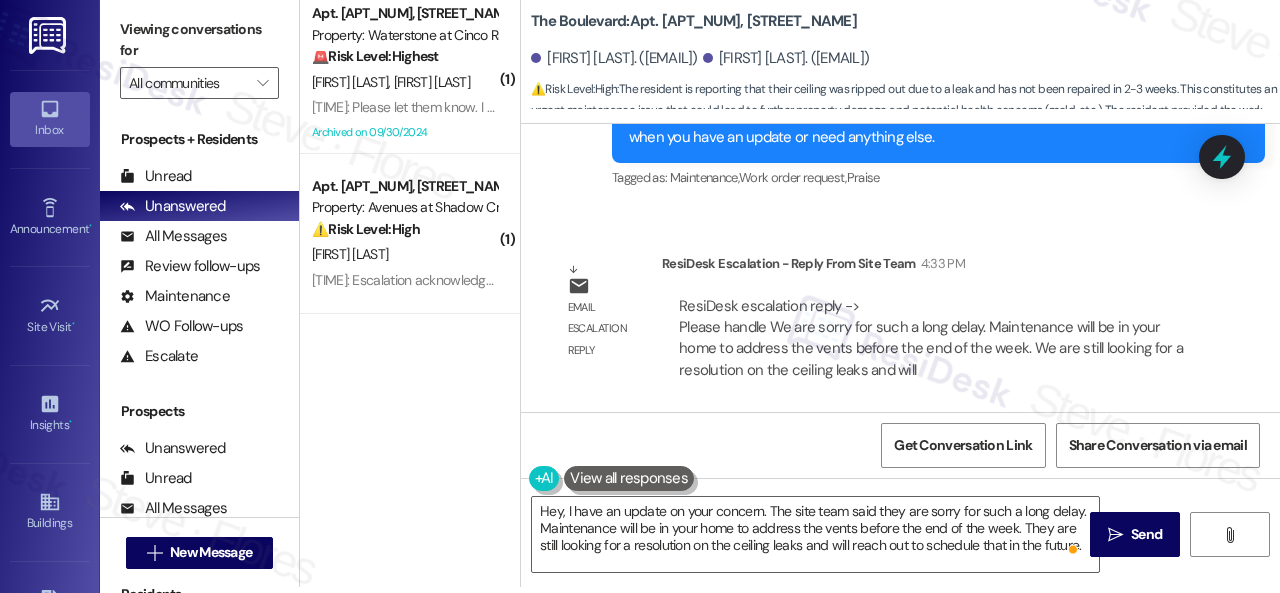 click on "Lease started Aug 19, 2024 at 8:00 PM Survey, sent via SMS Residesk Automated Survey Sep 24, 2024 at 12:44 PM Hi Khaleah and Aariona, I'm on the new offsite Resident Support Team for The Boulevard! My job is to work with your on-site management team to improve your experience at the property. Text us here at any time for assistance or questions. We will also reach out periodically for feedback. (Standard text messaging rates may apply) (You can always reply STOP to opt out of future messages) Tags and notes Tagged as:   Property launch Click to highlight conversations about Property launch Received via SMS Khaleah Sims Sep 24, 2024 at 3:44 PM Thanks for reaching out. We have been having problems with our kitchen sink getting stopped up  Tags and notes Tagged as:   Maintenance request ,  Click to highlight conversations about Maintenance request Kitchen appliances Click to highlight conversations about Kitchen appliances Sent via SMS Sarah   (ResiDesk) Sep 24, 2024 at 3:56 PM Tags and notes Tagged as:   ,  ," at bounding box center [900, 420] 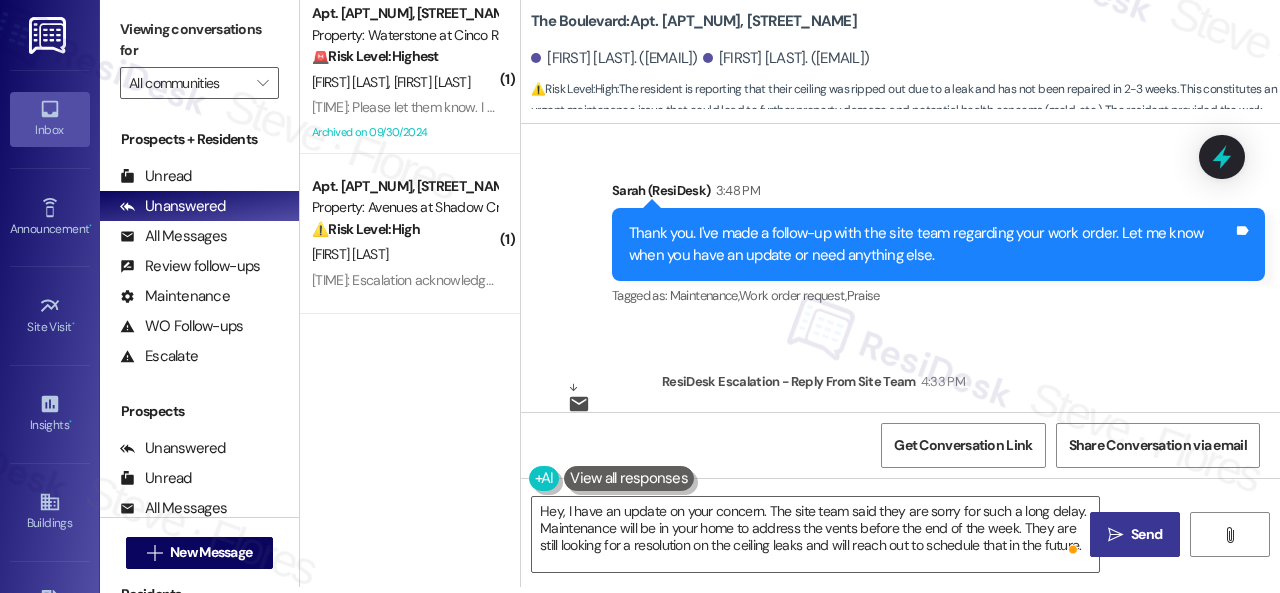 click on "Send" at bounding box center [1146, 534] 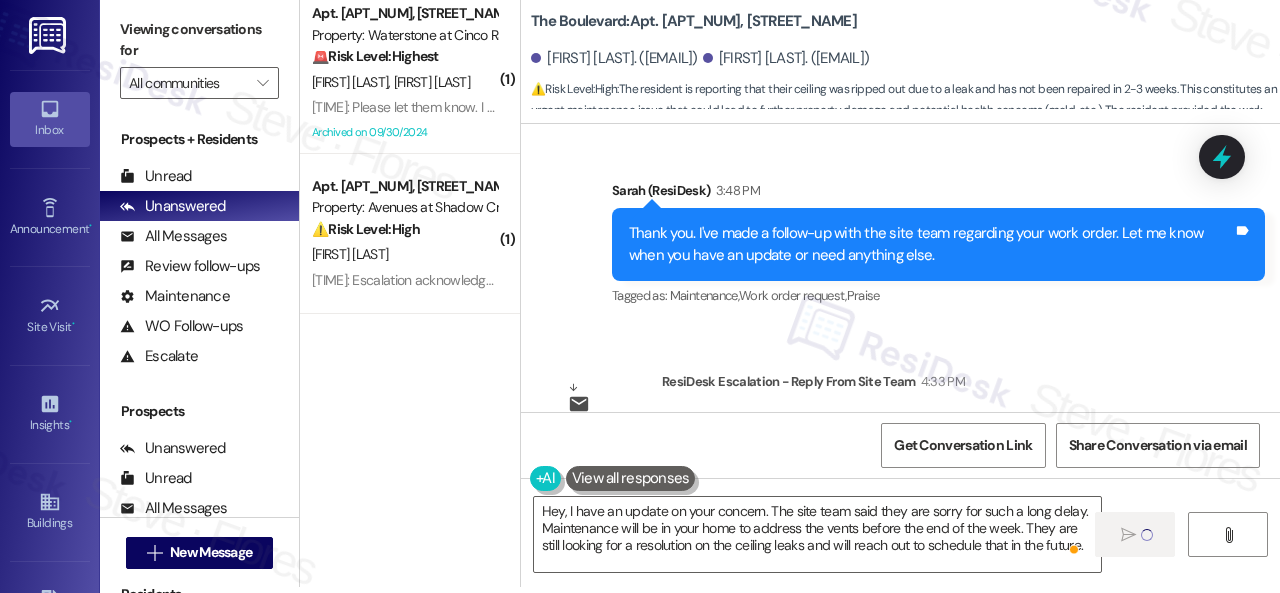 type 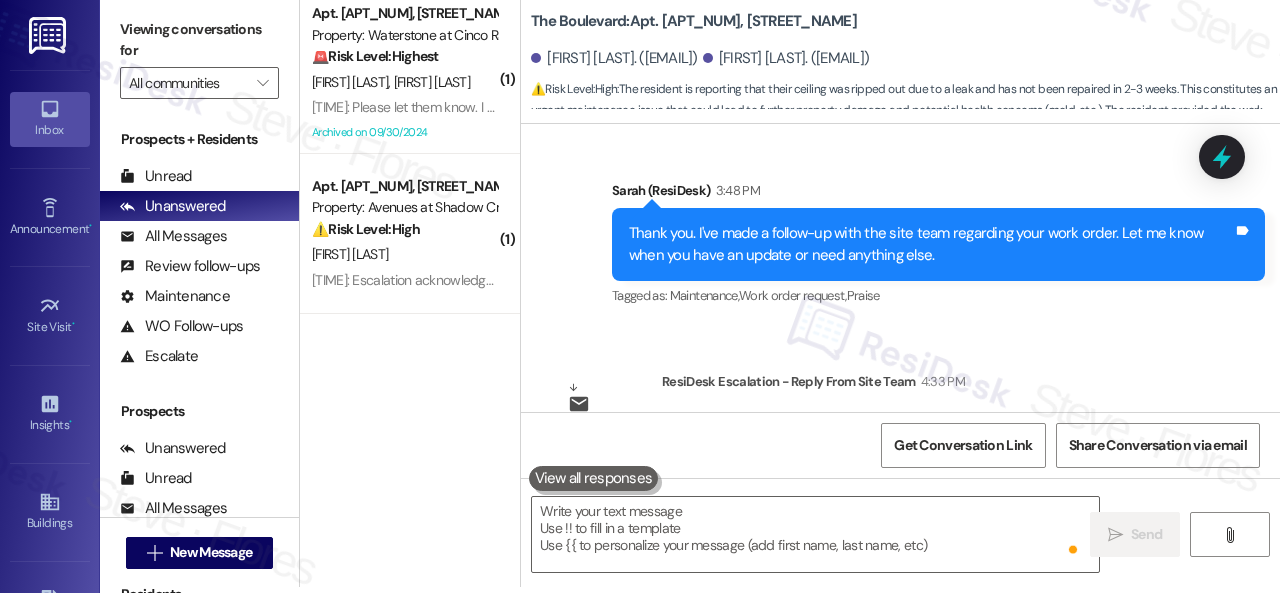 scroll, scrollTop: 0, scrollLeft: 0, axis: both 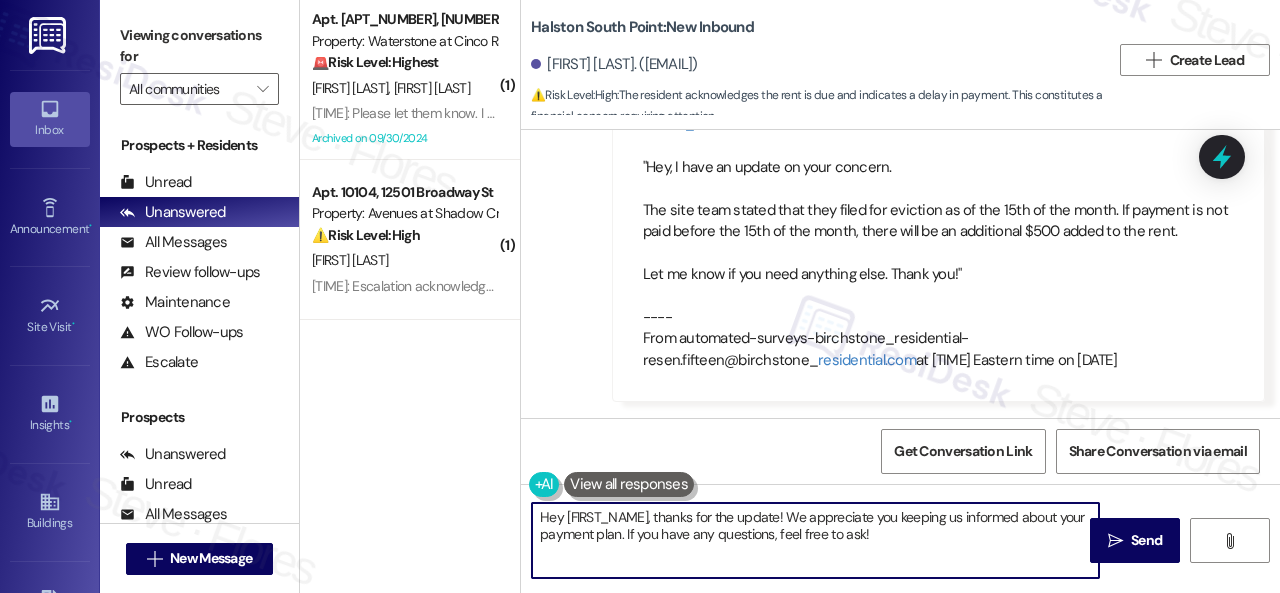 drag, startPoint x: 908, startPoint y: 543, endPoint x: 413, endPoint y: 501, distance: 496.77863 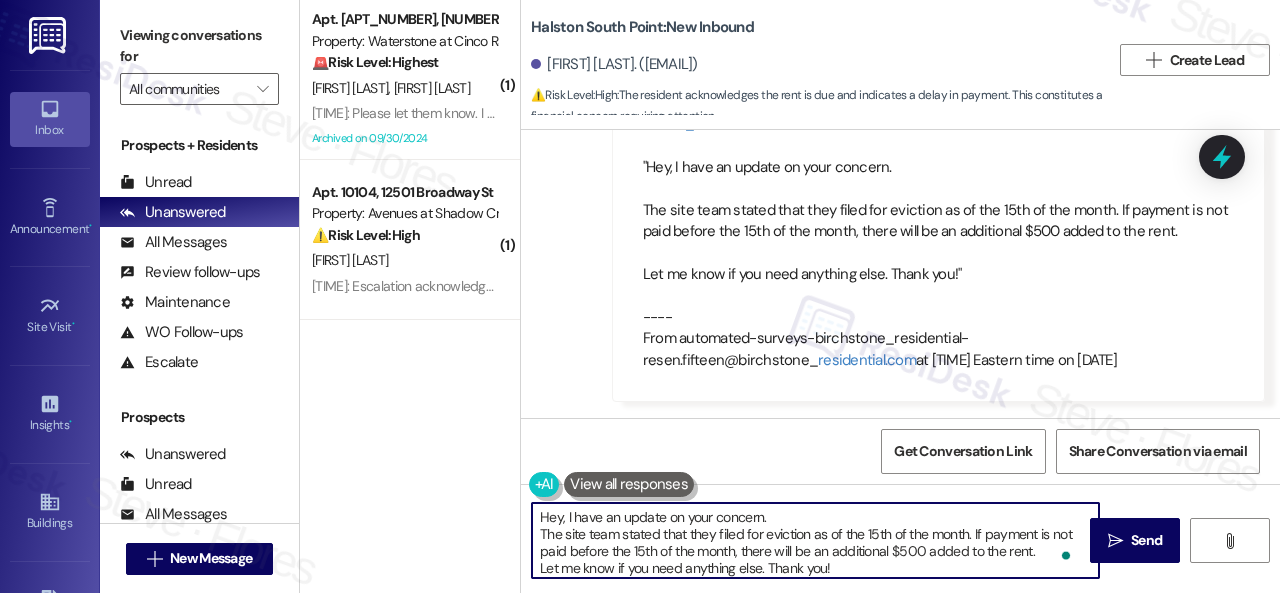click on "Hey, I have an update on your concern.
The site team stated that they filed for eviction as of the 15th of the month. If payment is not paid before the 15th of the month, there will be an additional $500 added to the rent.
Let me know if you need anything else. Thank you!" at bounding box center (815, 540) 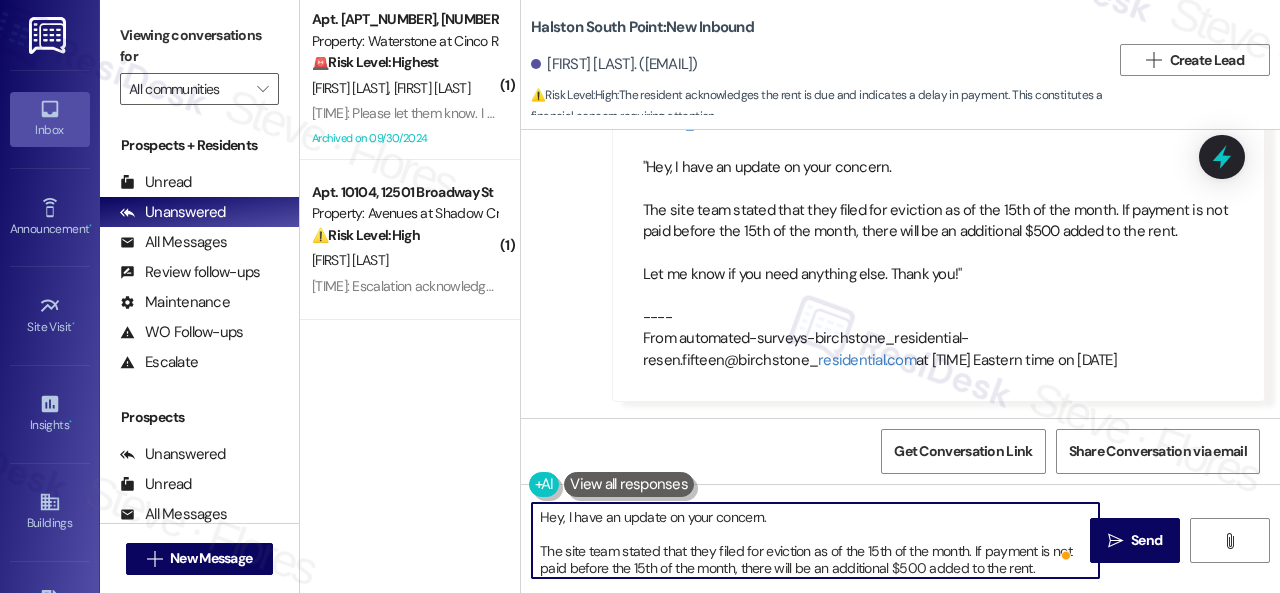 scroll, scrollTop: 18, scrollLeft: 0, axis: vertical 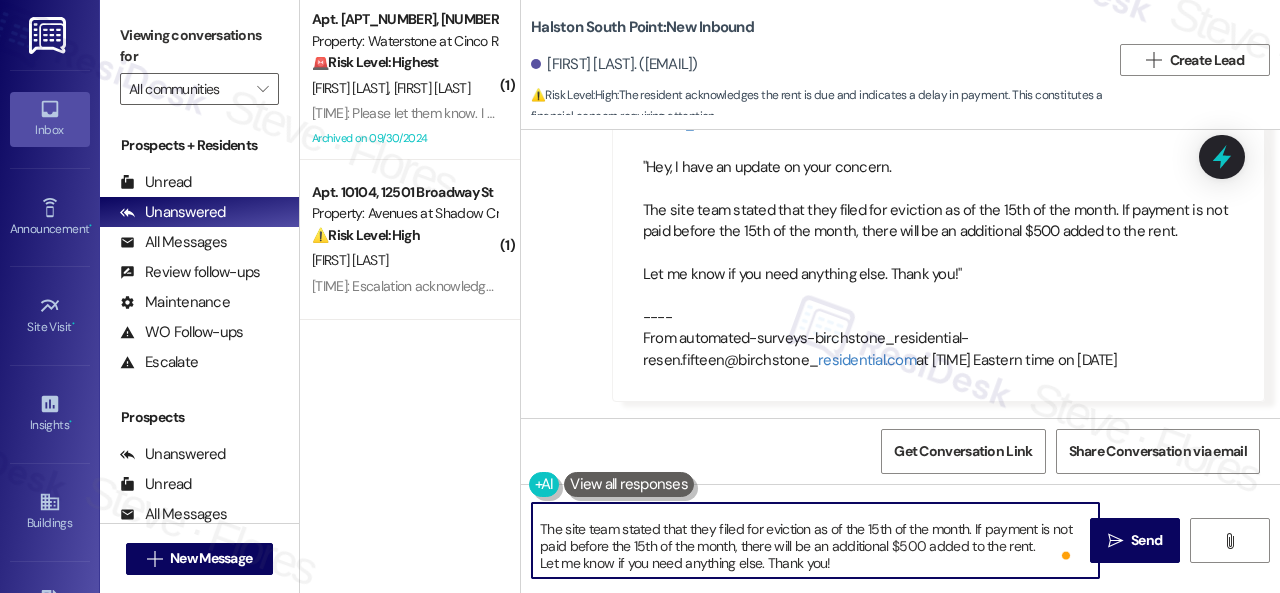 click on "Hey, I have an update on your concern.
The site team stated that they filed for eviction as of the 15th of the month. If payment is not paid before the 15th of the month, there will be an additional $500 added to the rent.
Let me know if you need anything else. Thank you!" at bounding box center [815, 540] 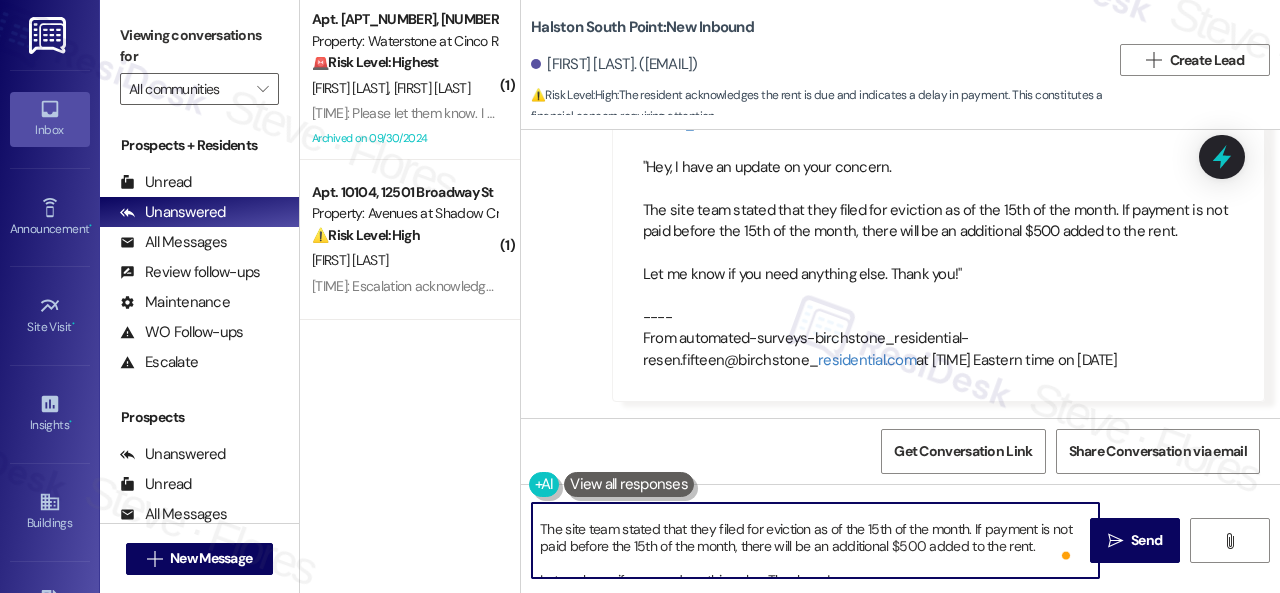 scroll, scrollTop: 36, scrollLeft: 0, axis: vertical 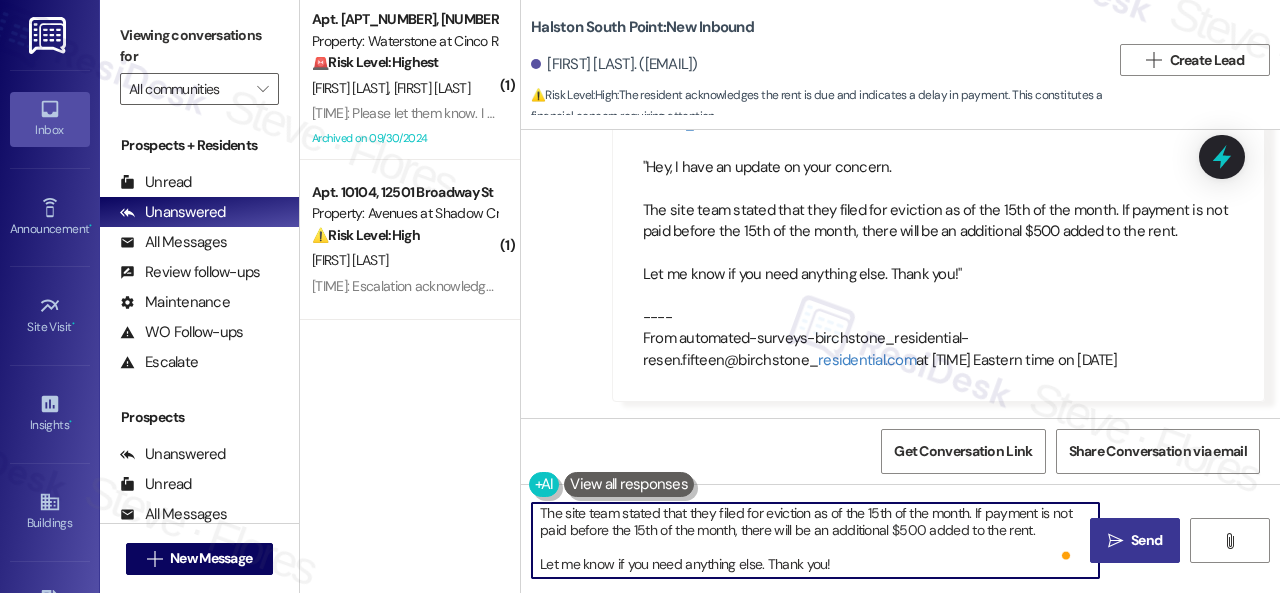 type on "Hey, I have an update on your concern.
The site team stated that they filed for eviction as of the 15th of the month. If payment is not paid before the 15th of the month, there will be an additional $500 added to the rent.
Let me know if you need anything else. Thank you!" 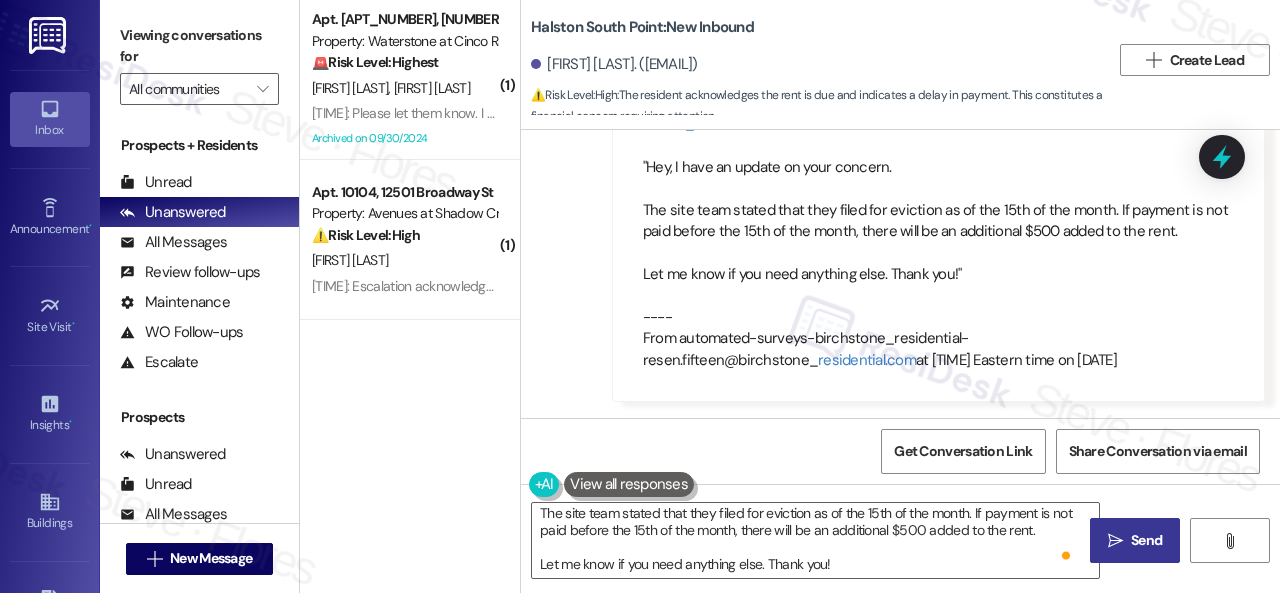 click on "Send" at bounding box center (1146, 540) 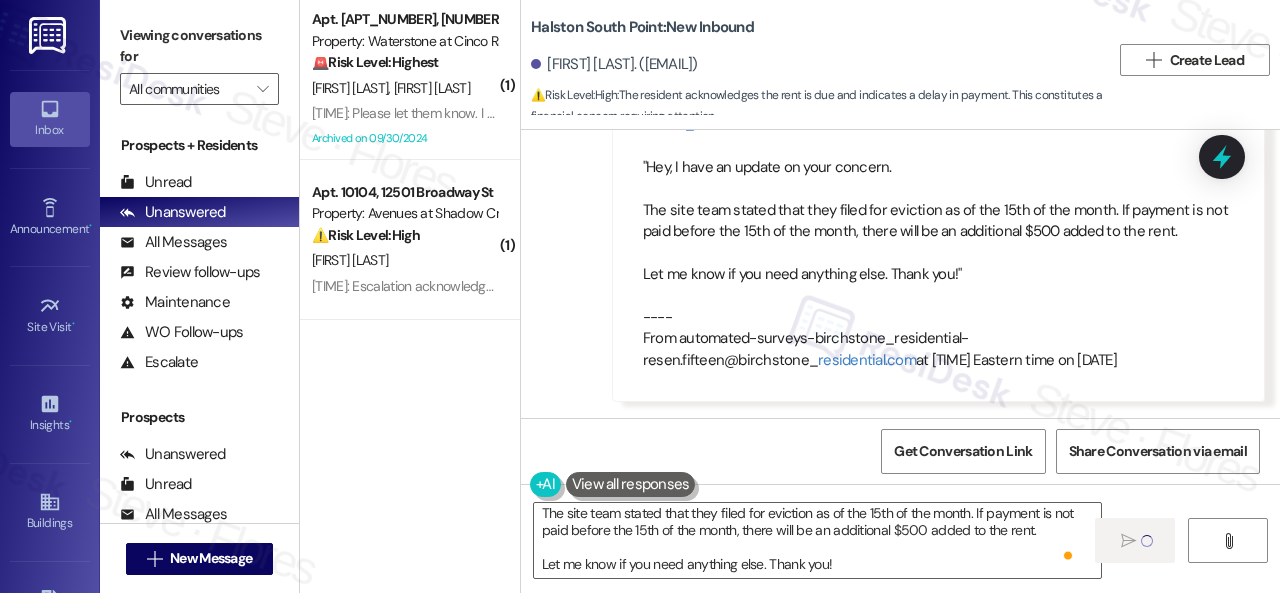 type 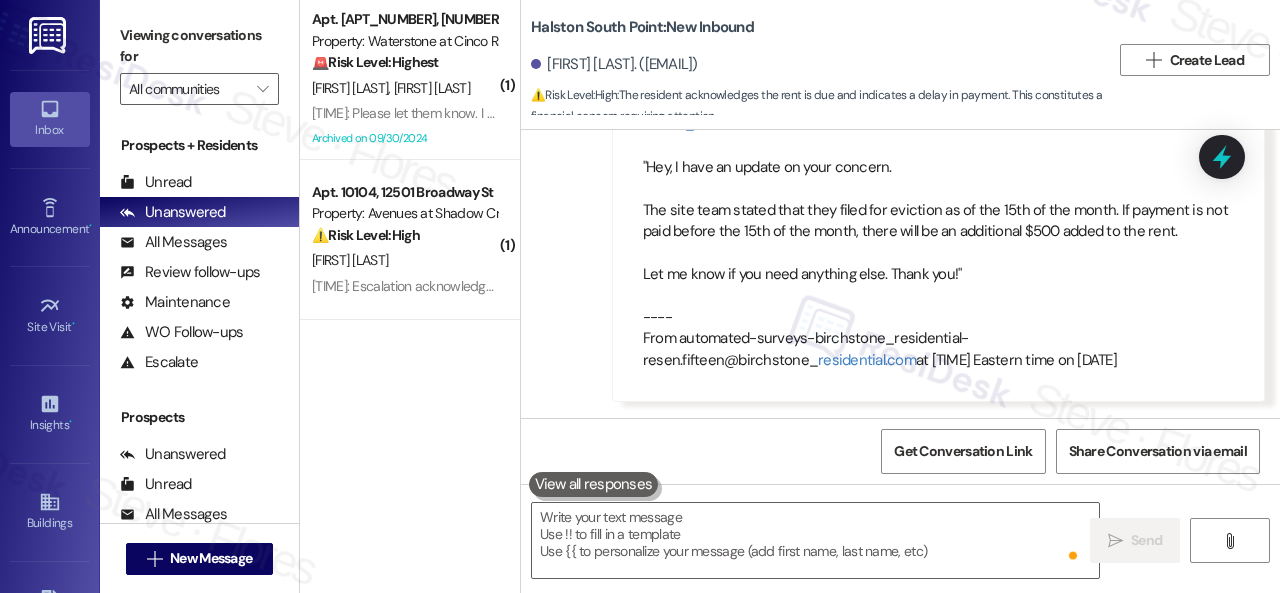 scroll, scrollTop: 0, scrollLeft: 0, axis: both 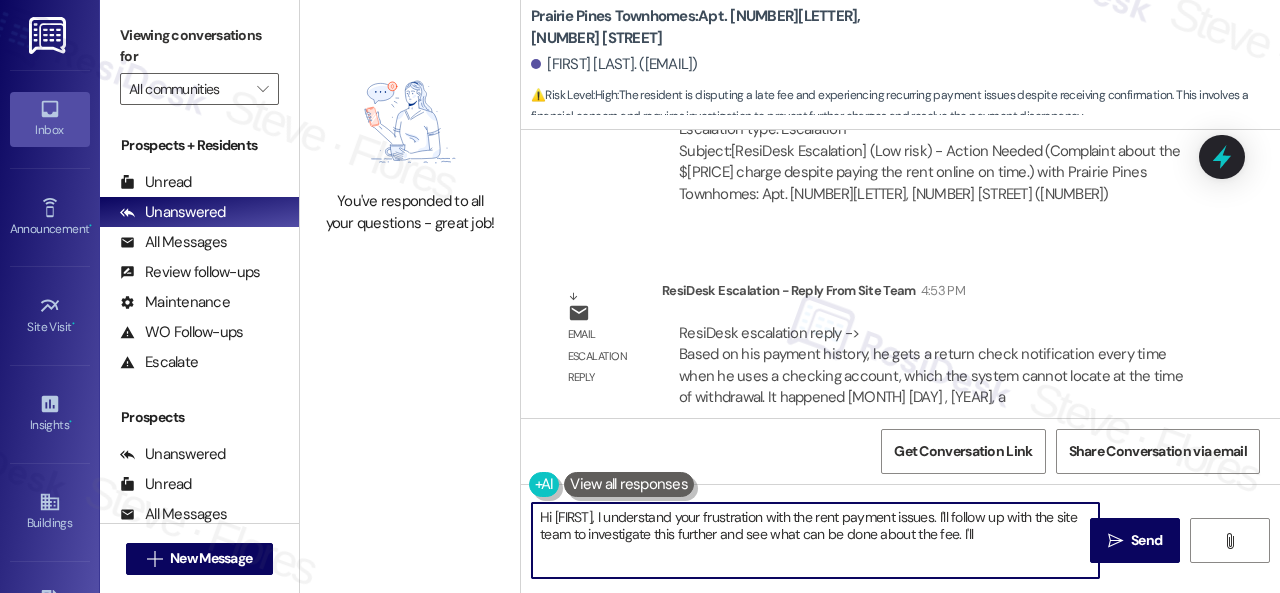 drag, startPoint x: 666, startPoint y: 561, endPoint x: 458, endPoint y: 481, distance: 222.85422 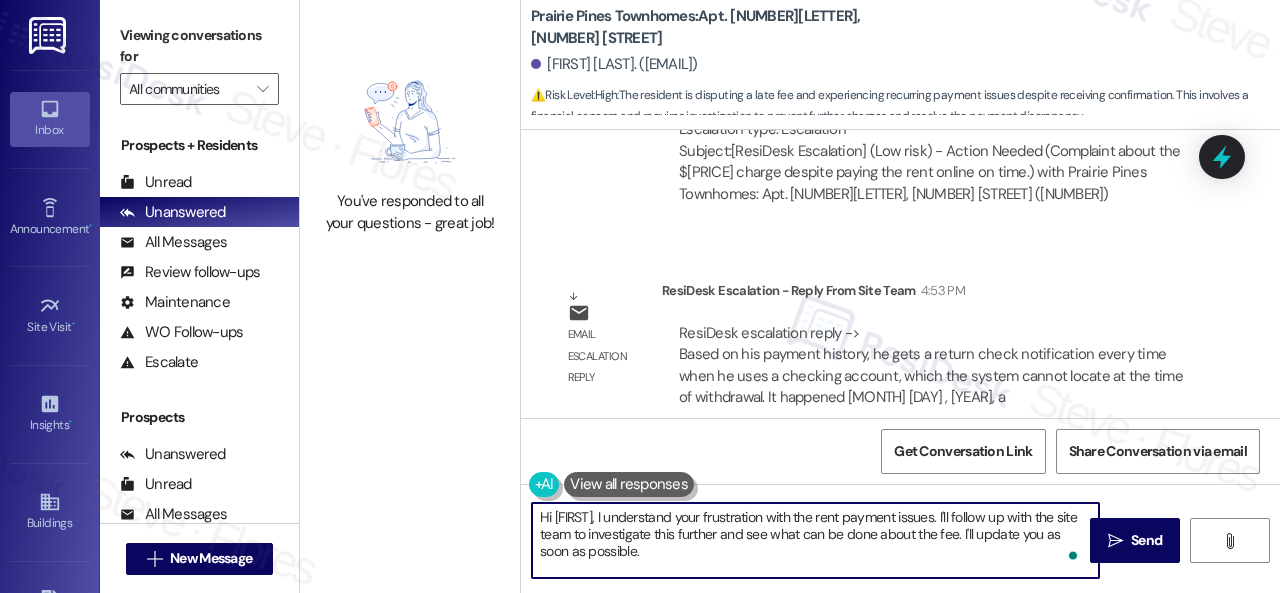 paste on "ey, I have an update on your concern.
The site team stated that, based on your payment history, you get a return check notification every time you use a checking account, which the system cannot locate at the time of withdrawal.  It happened [MONTH] [DAY], [YEAR],  and it happened again this year on [MONTH] [DAY], [YEAR].
When a resident gets a return check notification, the only method of payment they can use is a debit/credit card. After a year, they get the option to pay again with an ACH account.
Next year, in [MONTH], the ACH option will become available again. You will need to delete that invalid/closed account and add another bank account and routing number.
Let me know if you need anything else. Thank you!" 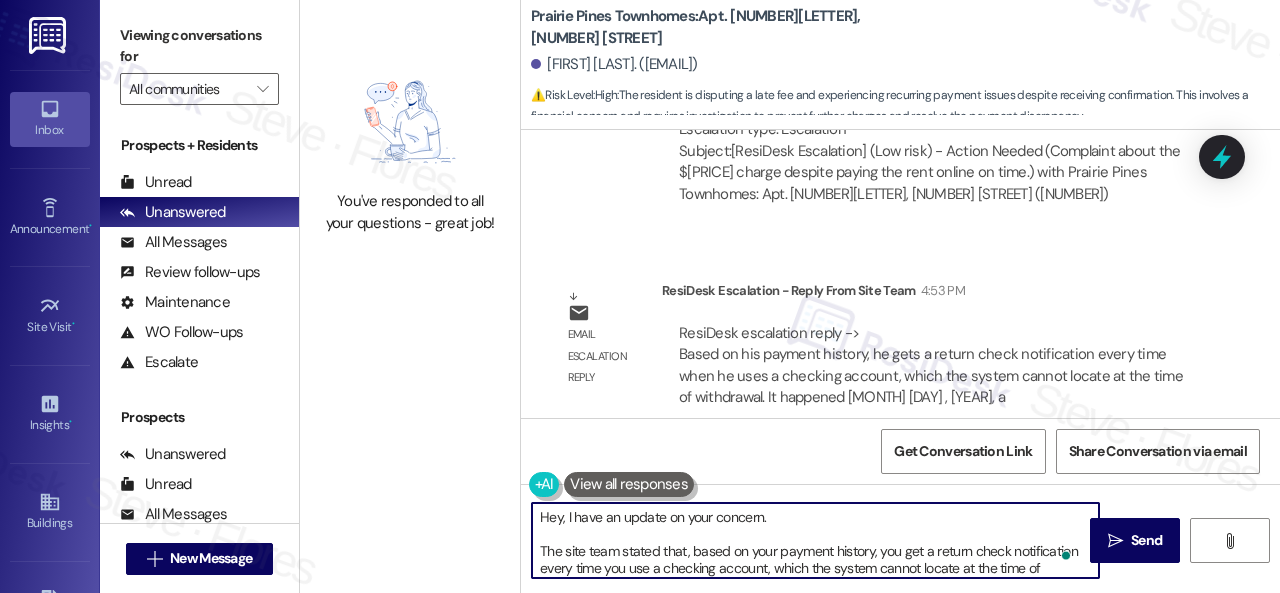scroll, scrollTop: 186, scrollLeft: 0, axis: vertical 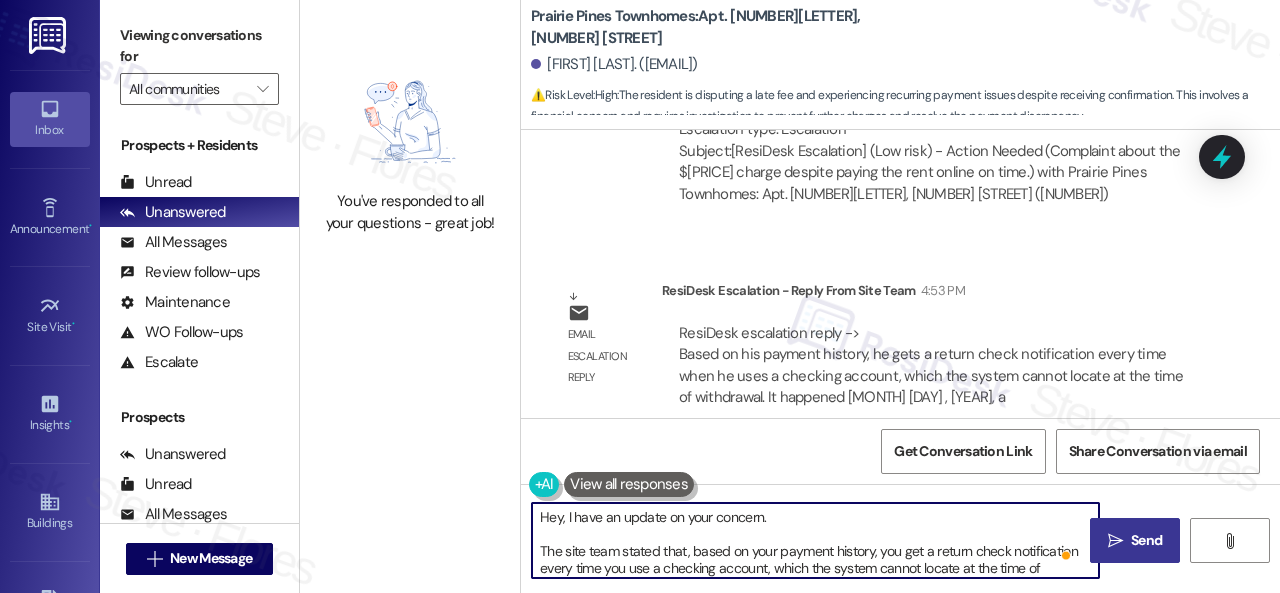 type on "Hey, I have an update on your concern.
The site team stated that, based on your payment history, you get a return check notification every time you use a checking account, which the system cannot locate at the time of withdrawal.  It happened [MONTH] [DAY], [YEAR],  and it happened again this year on [MONTH] [DAY], [YEAR].
When a resident gets a return check notification, the only method of payment they can use is a debit/credit card. After a year, they get the option to pay again with an ACH account.
Next year, in [MONTH], the ACH option will become available again. You will need to delete that invalid/closed account and add another bank account and routing number.
Let me know if you need anything else. Thank you!" 